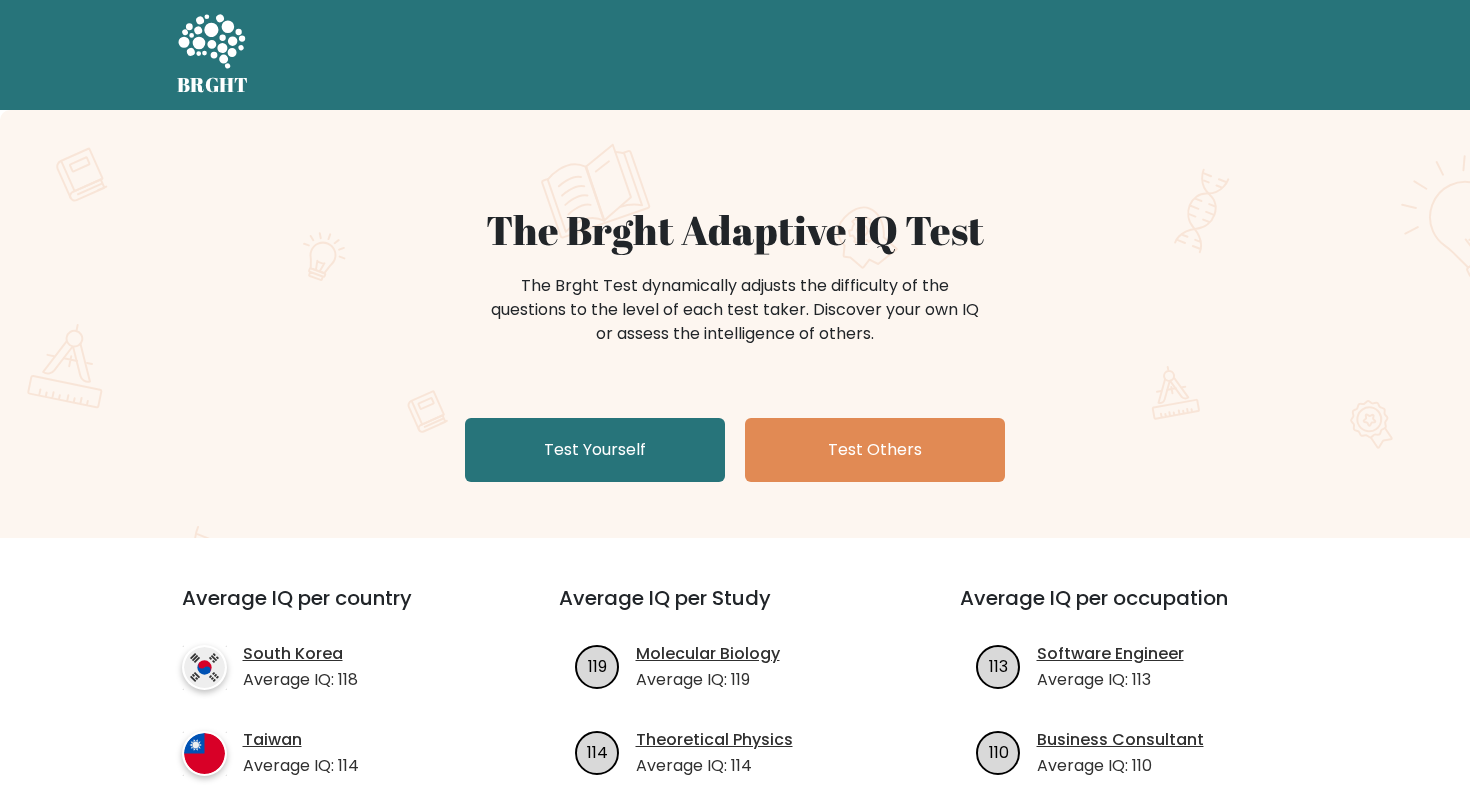 scroll, scrollTop: 0, scrollLeft: 0, axis: both 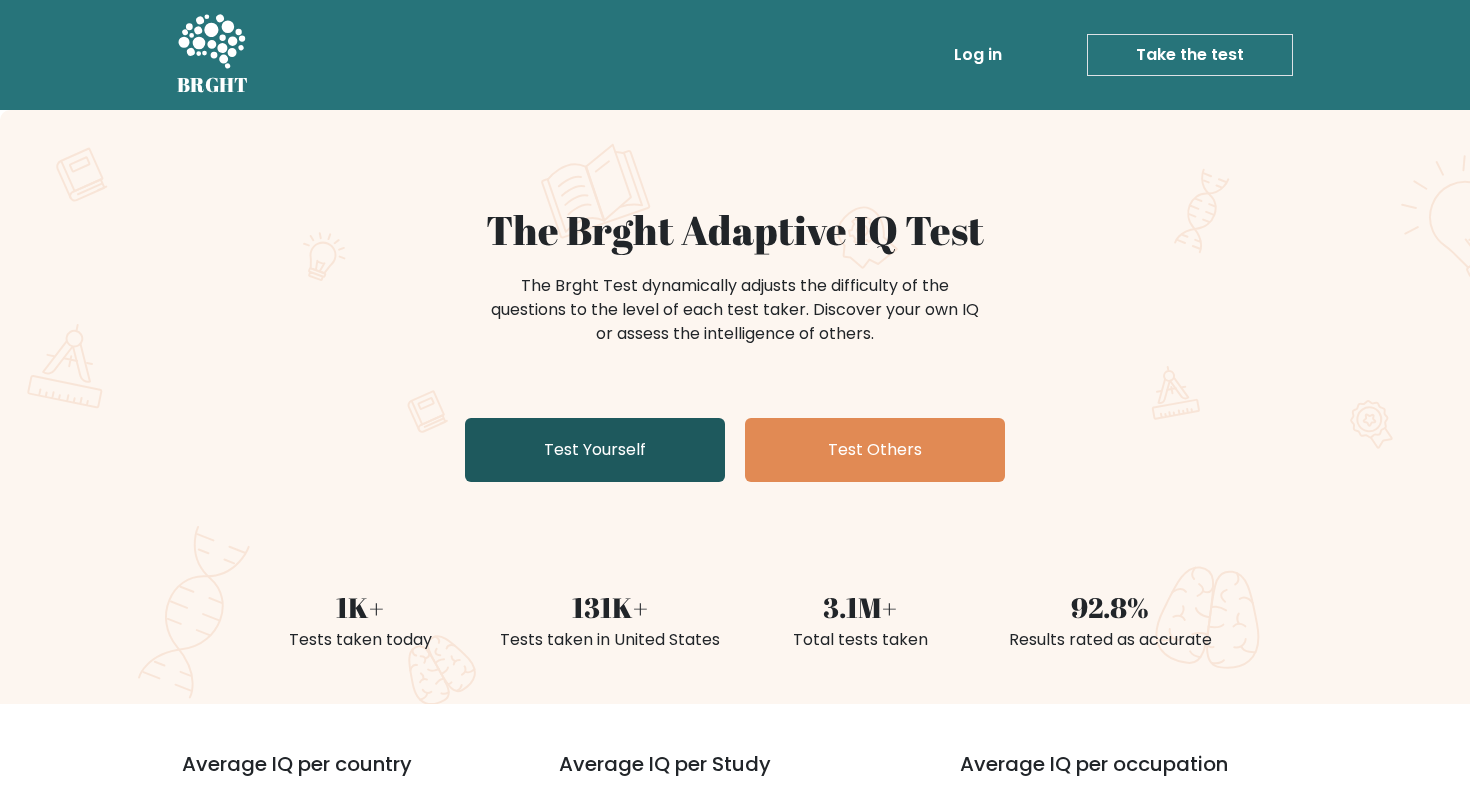 click on "Test Yourself" at bounding box center [595, 450] 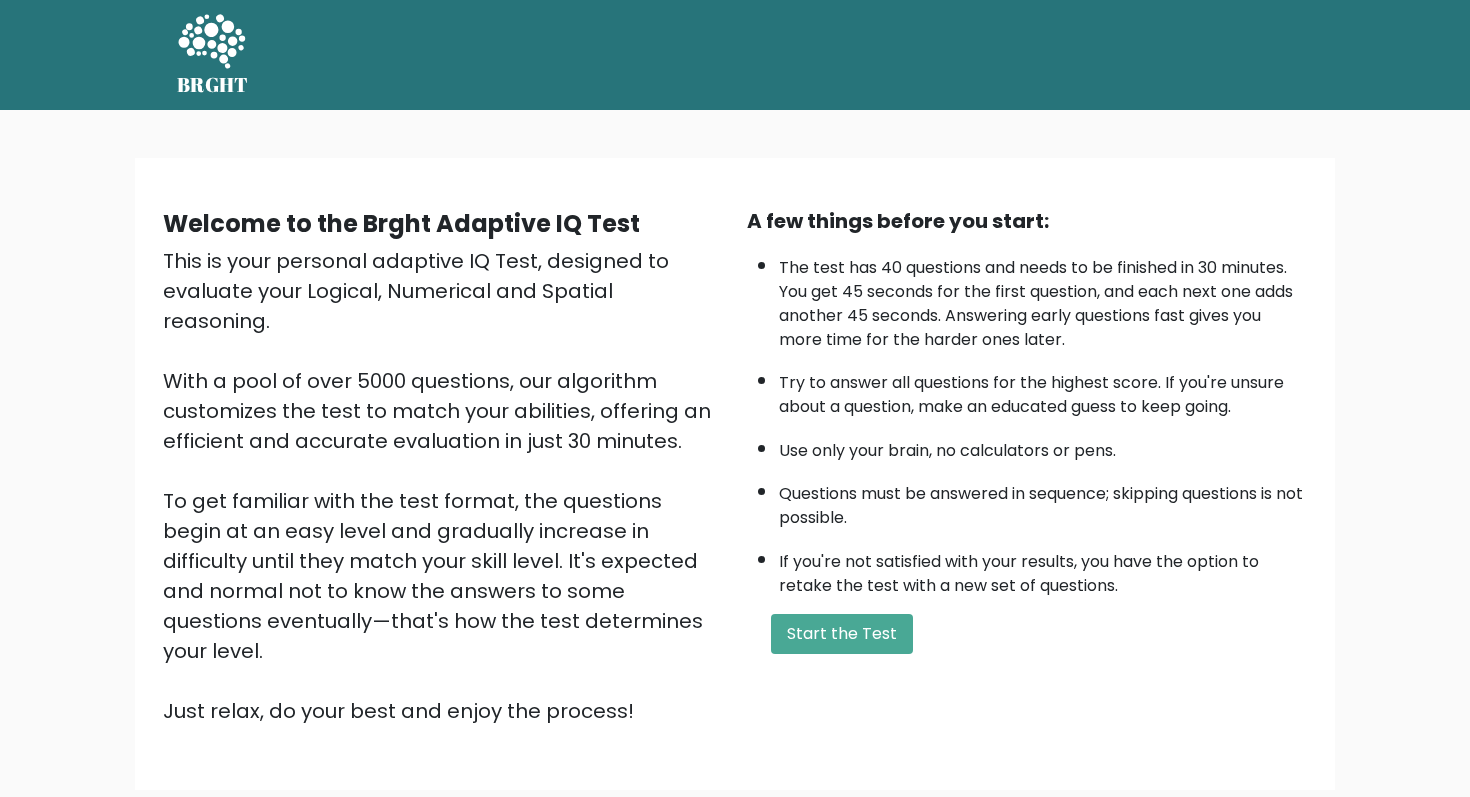 scroll, scrollTop: 0, scrollLeft: 0, axis: both 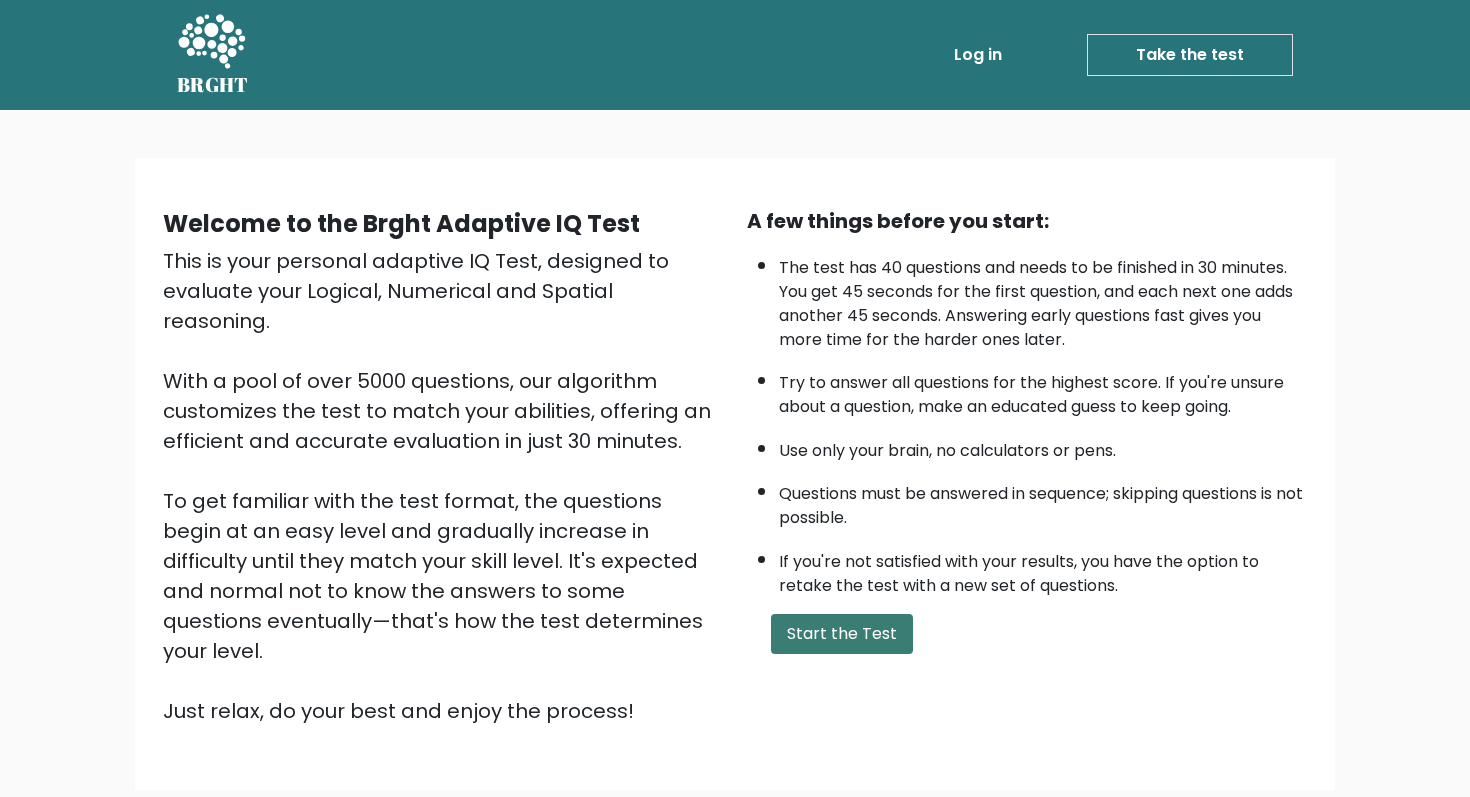 click on "Start the Test" at bounding box center [842, 634] 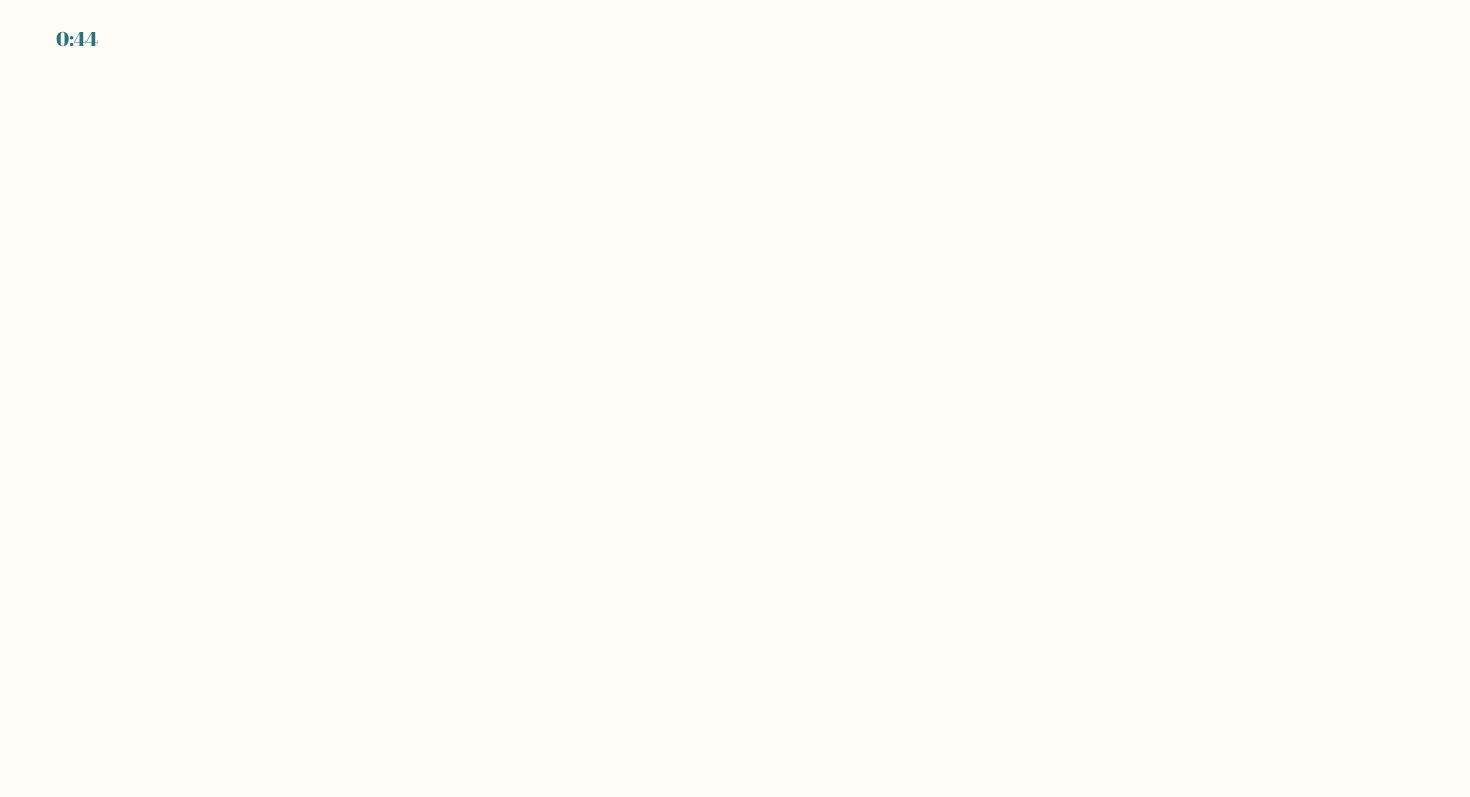scroll, scrollTop: 0, scrollLeft: 0, axis: both 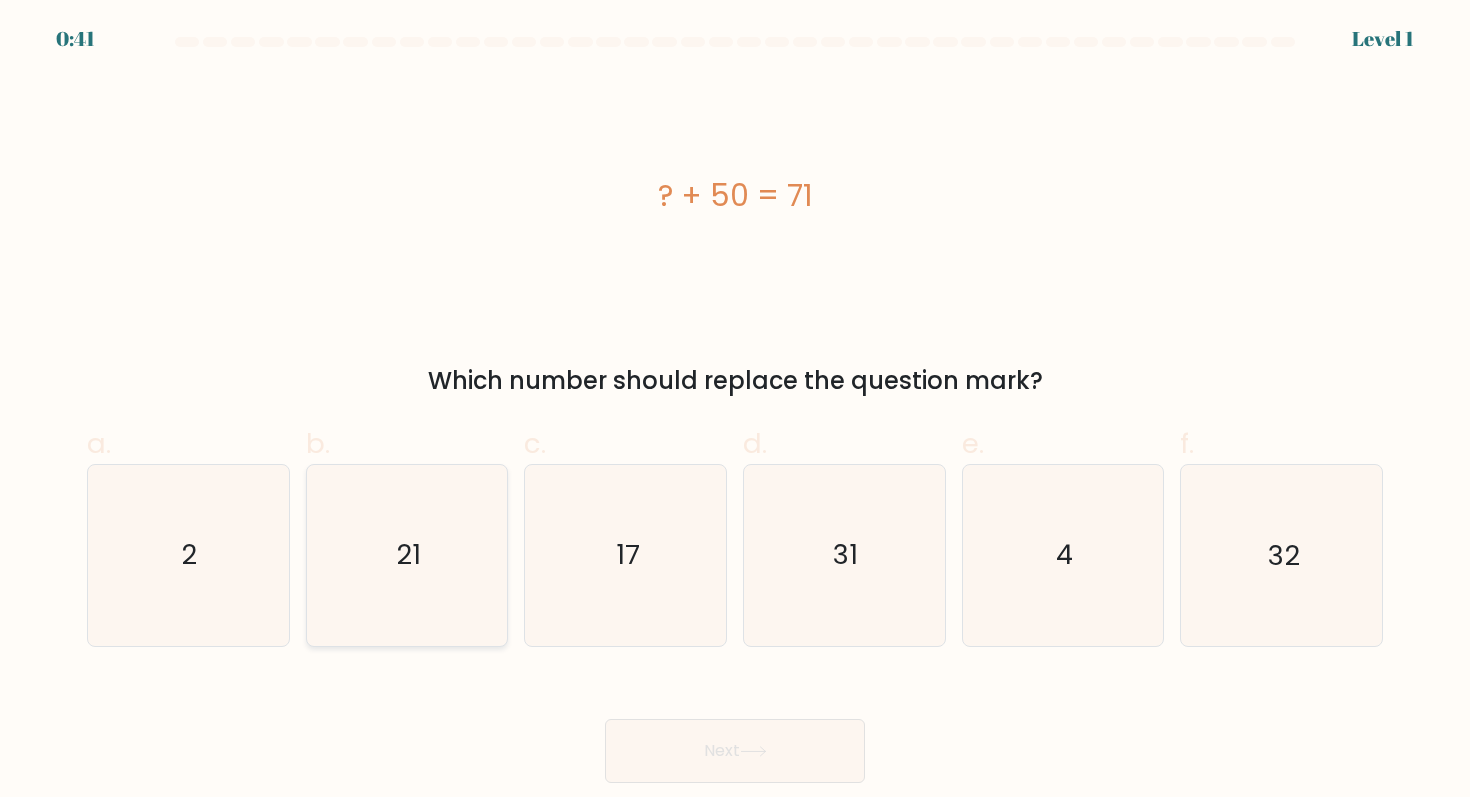 click on "21" at bounding box center (407, 555) 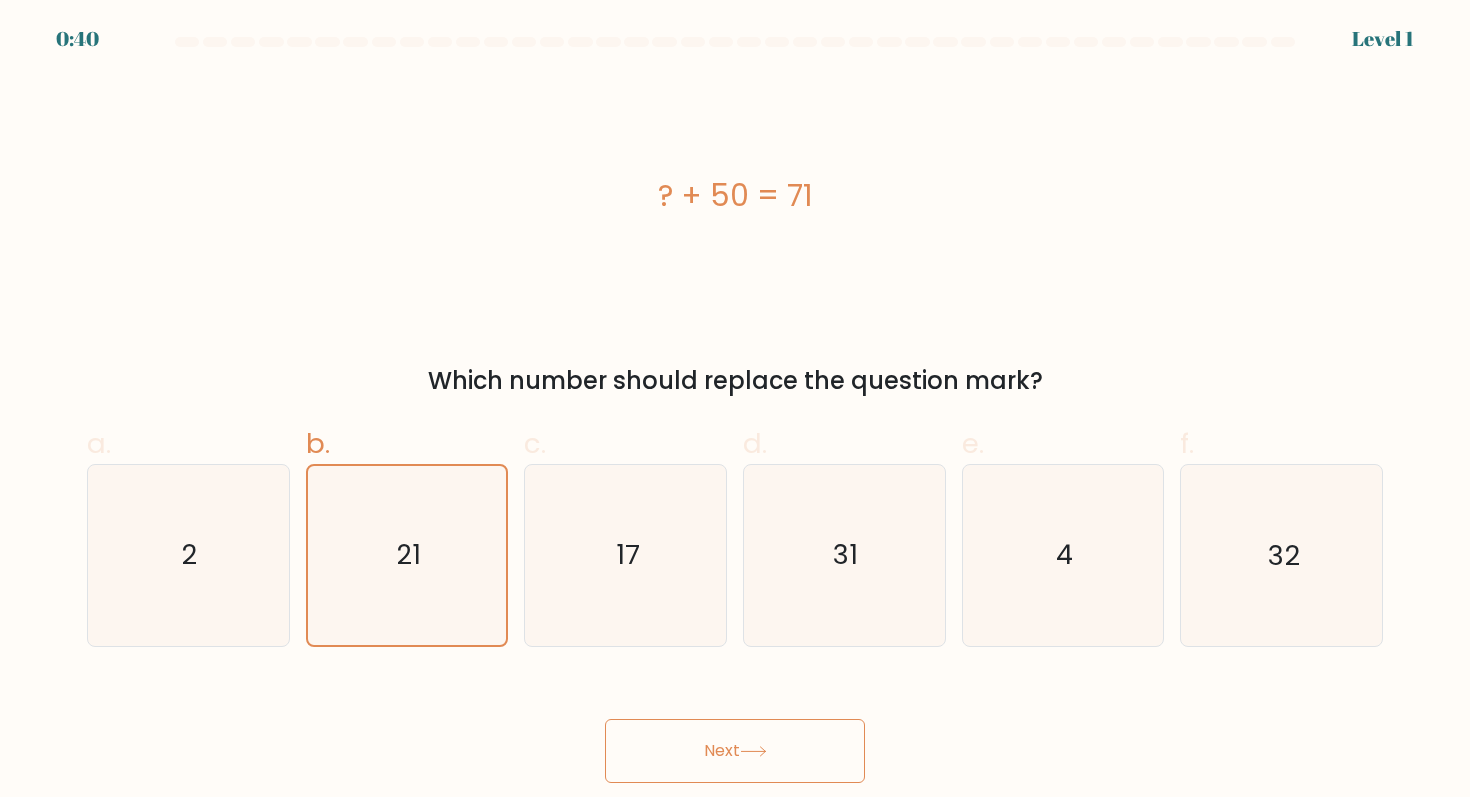 click on "Next" at bounding box center (735, 751) 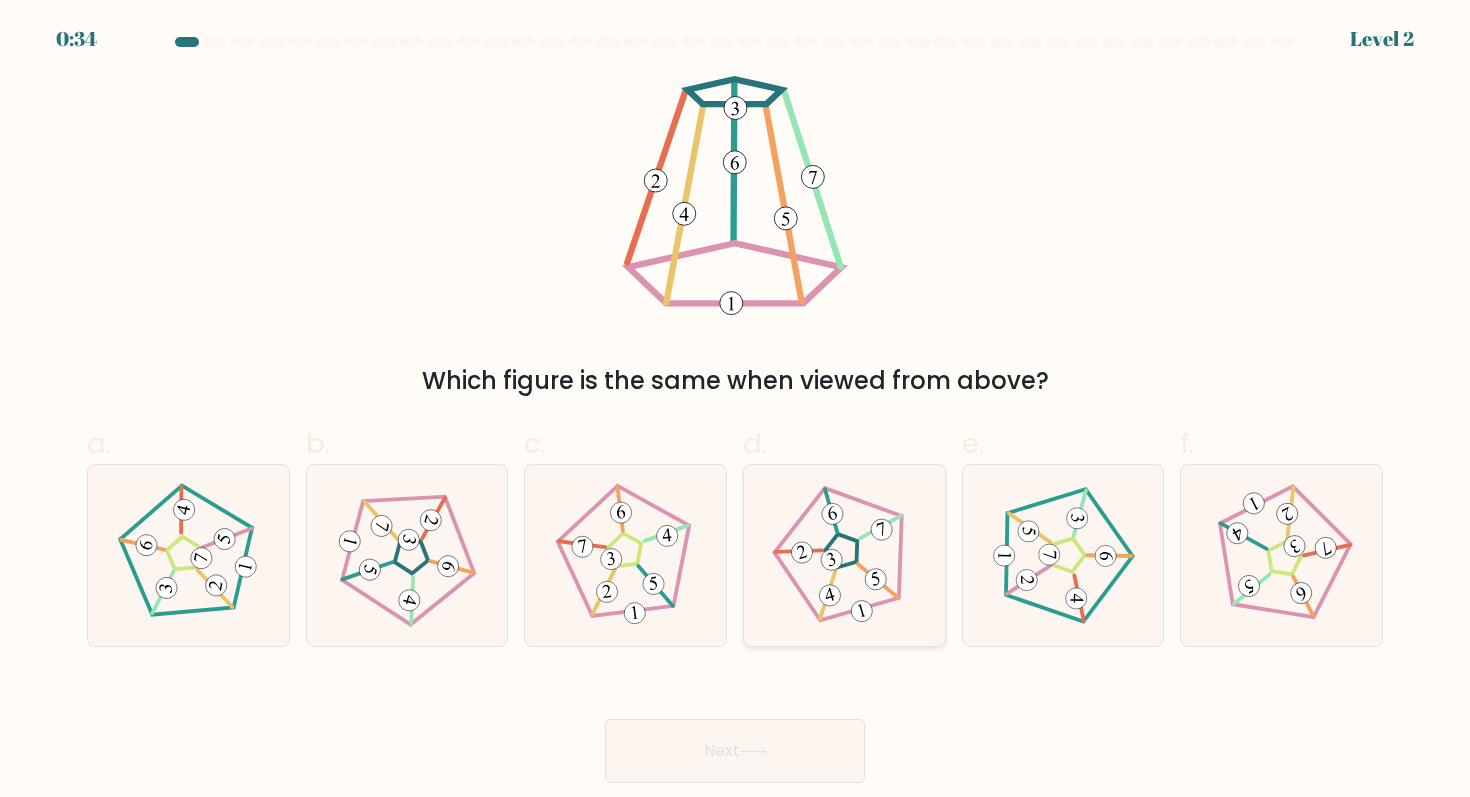 click at bounding box center [844, 555] 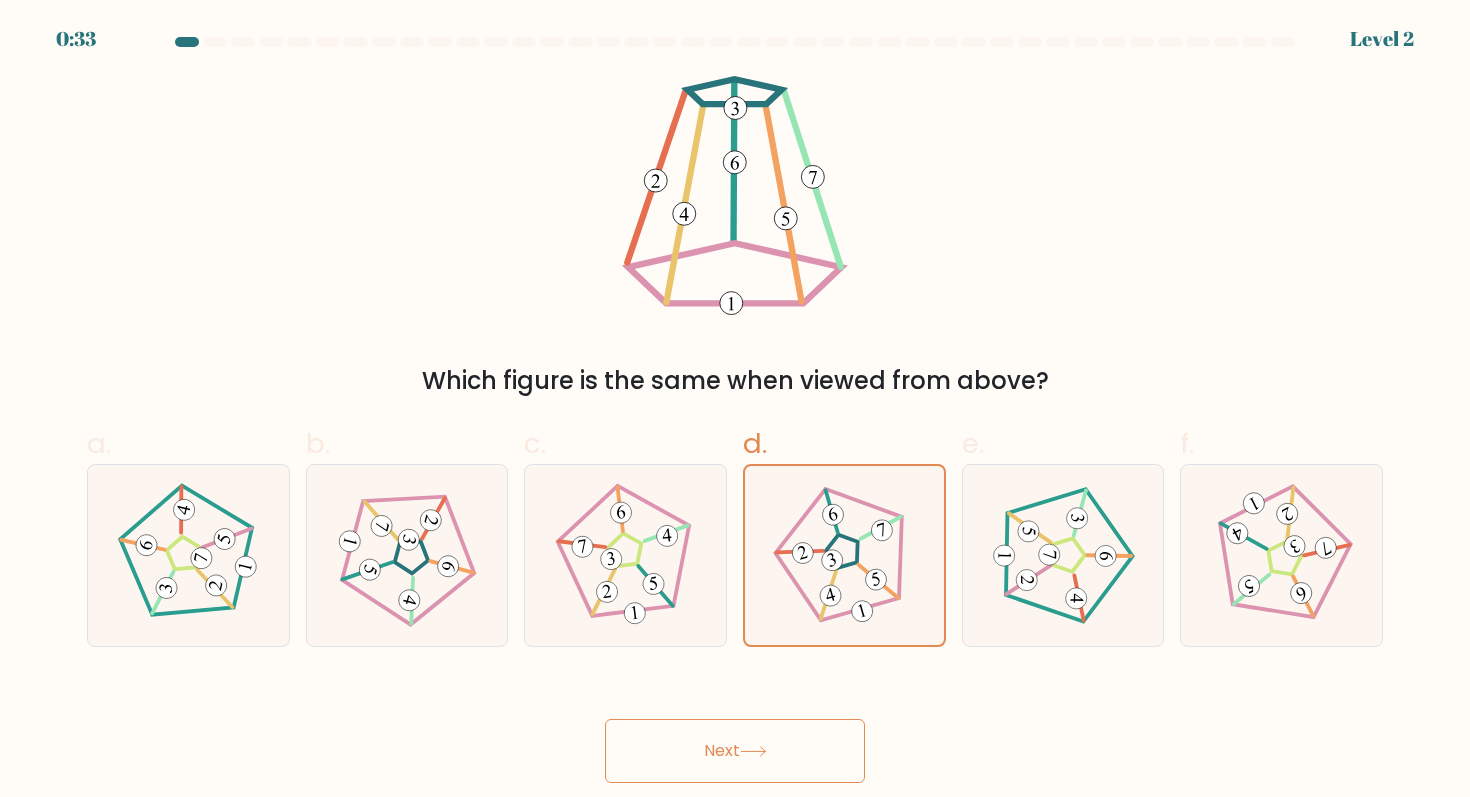 click on "Next" at bounding box center [735, 751] 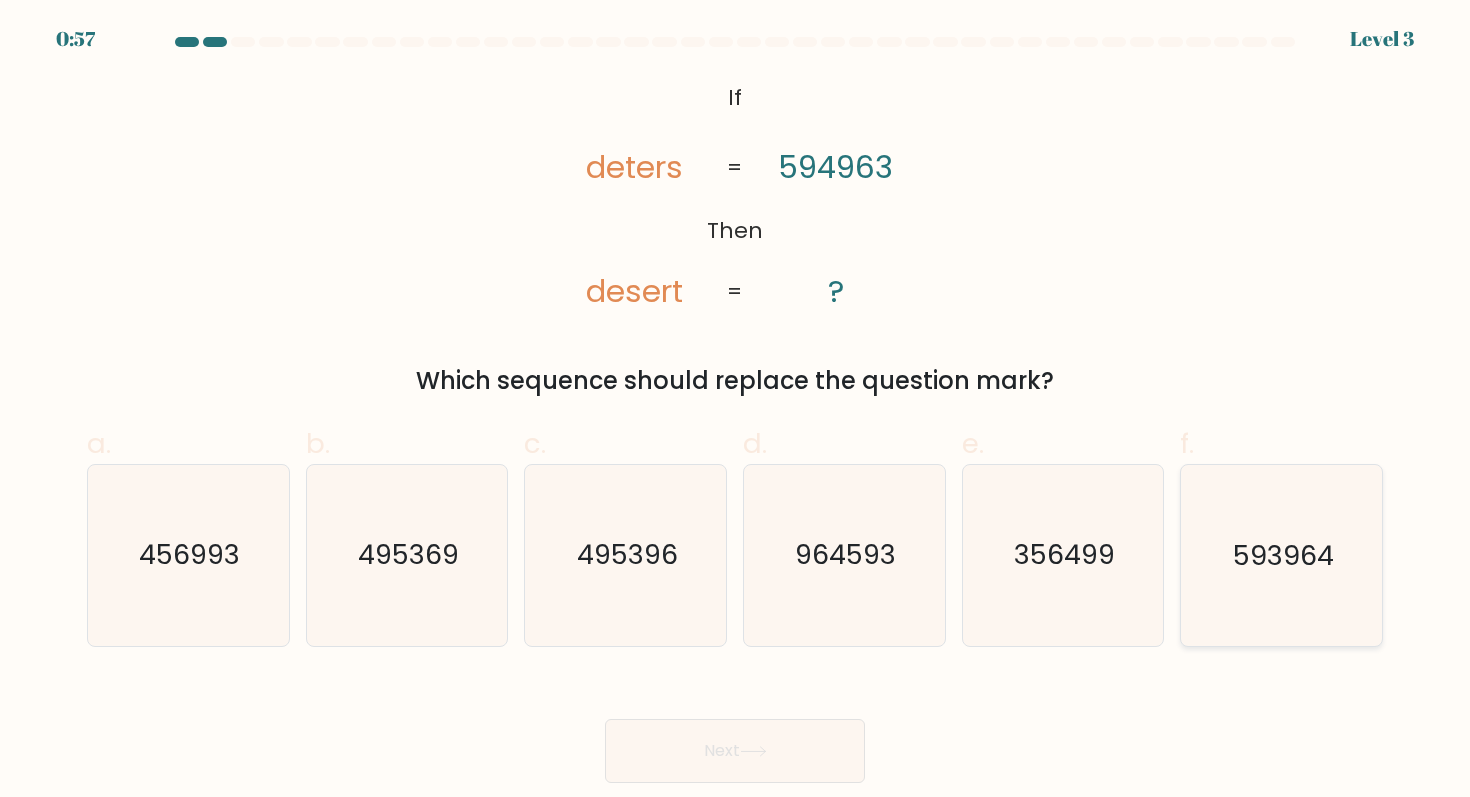 click on "593964" at bounding box center (1283, 555) 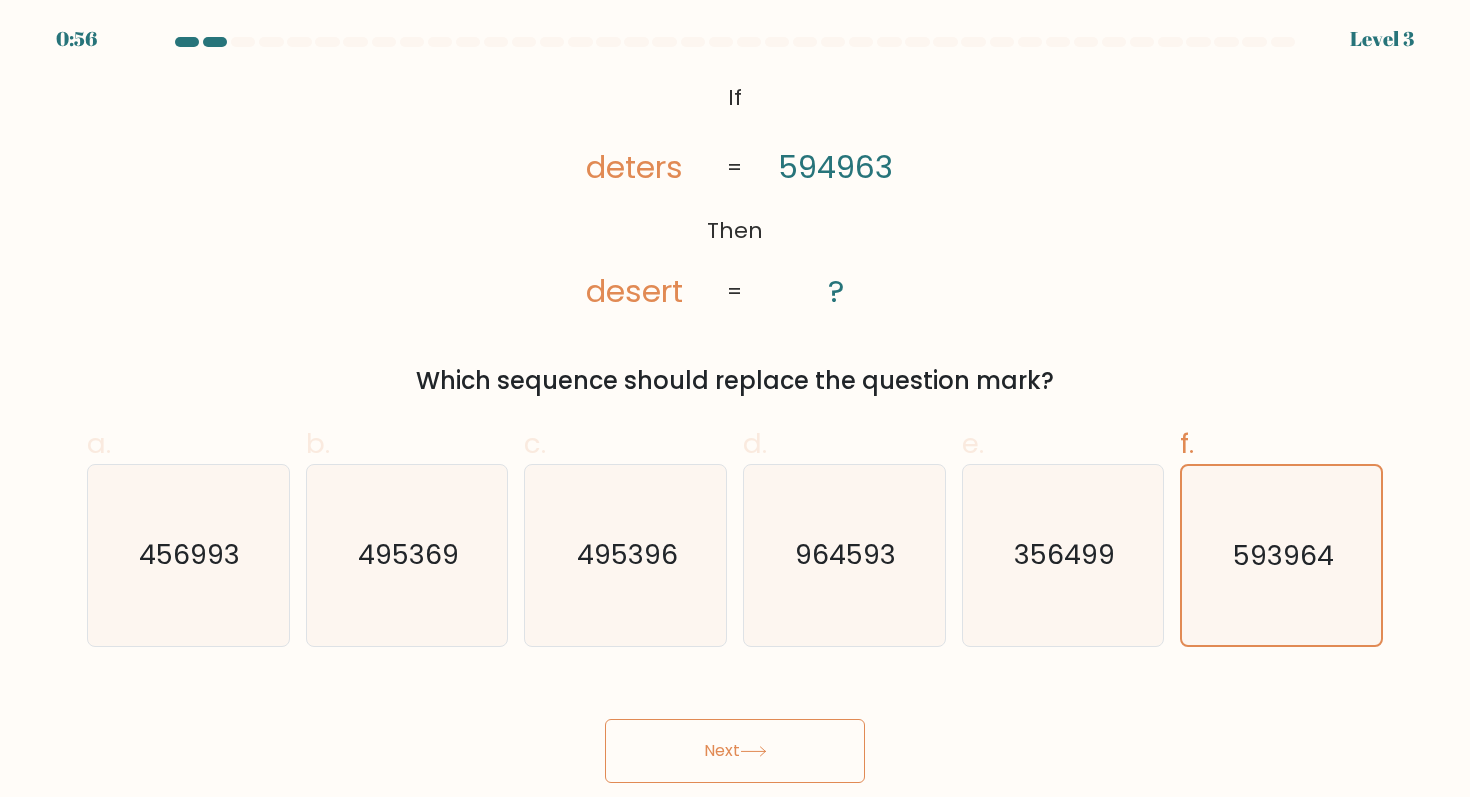 click on "Next" at bounding box center (735, 751) 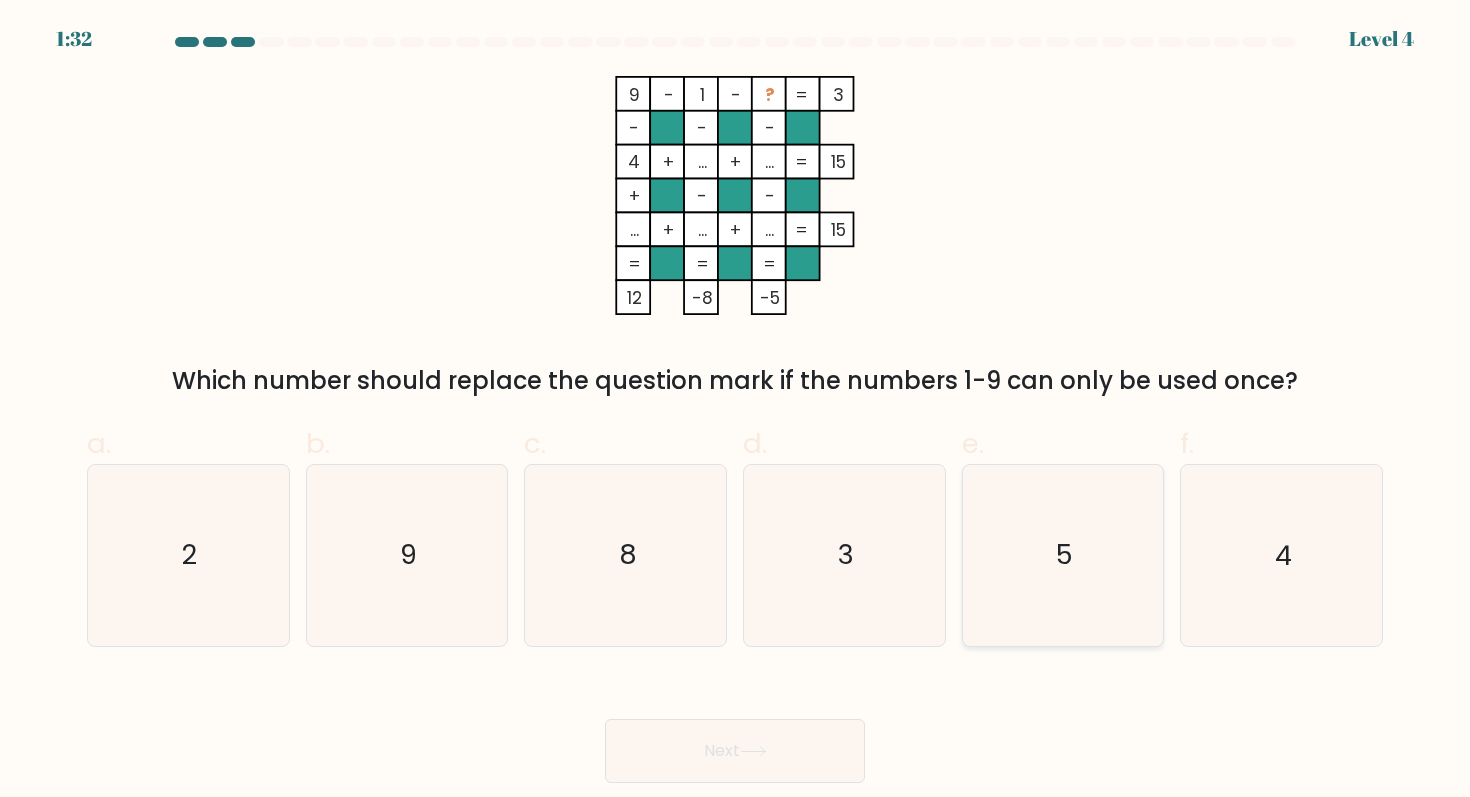 click on "5" at bounding box center (1063, 555) 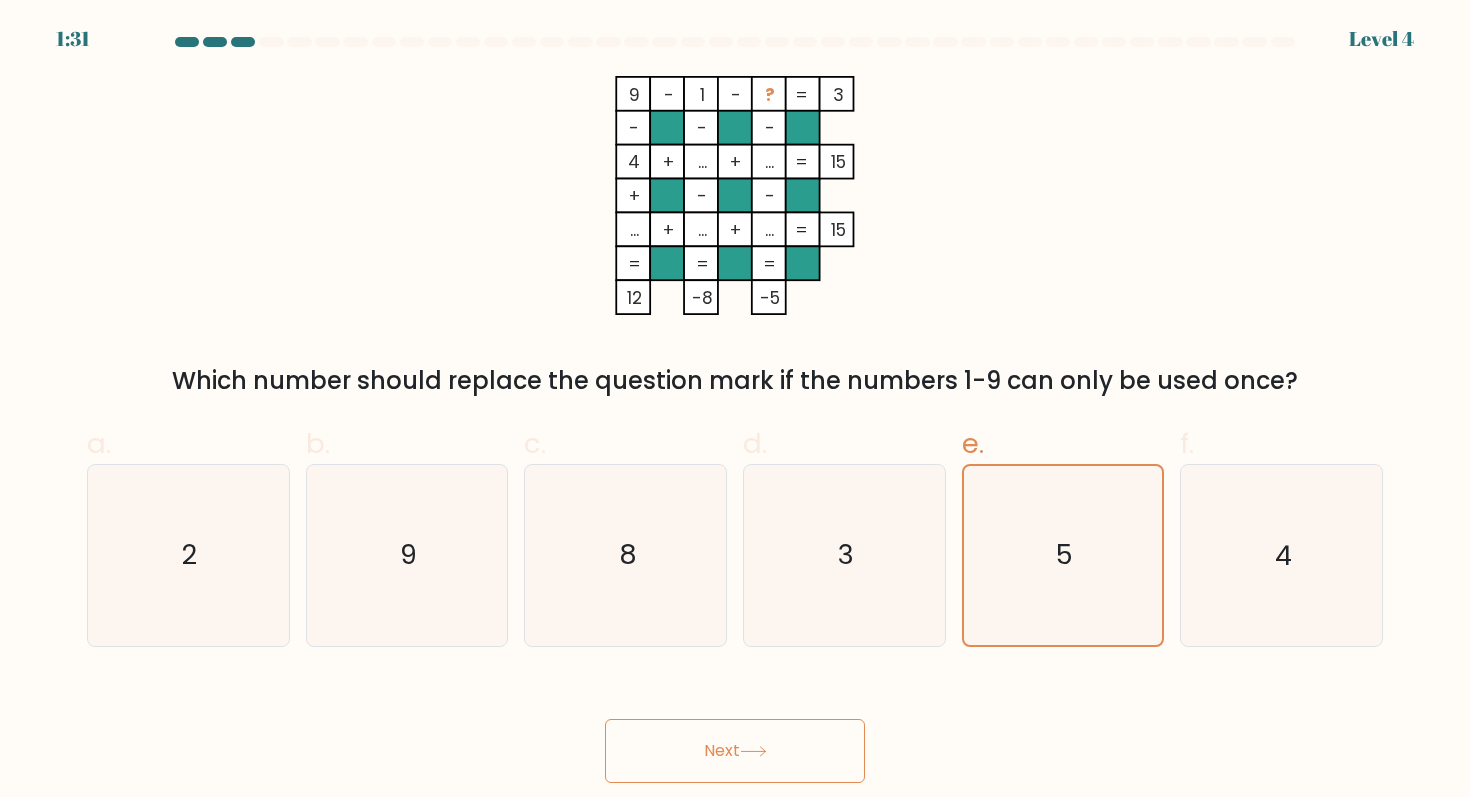 click on "Next" at bounding box center [735, 751] 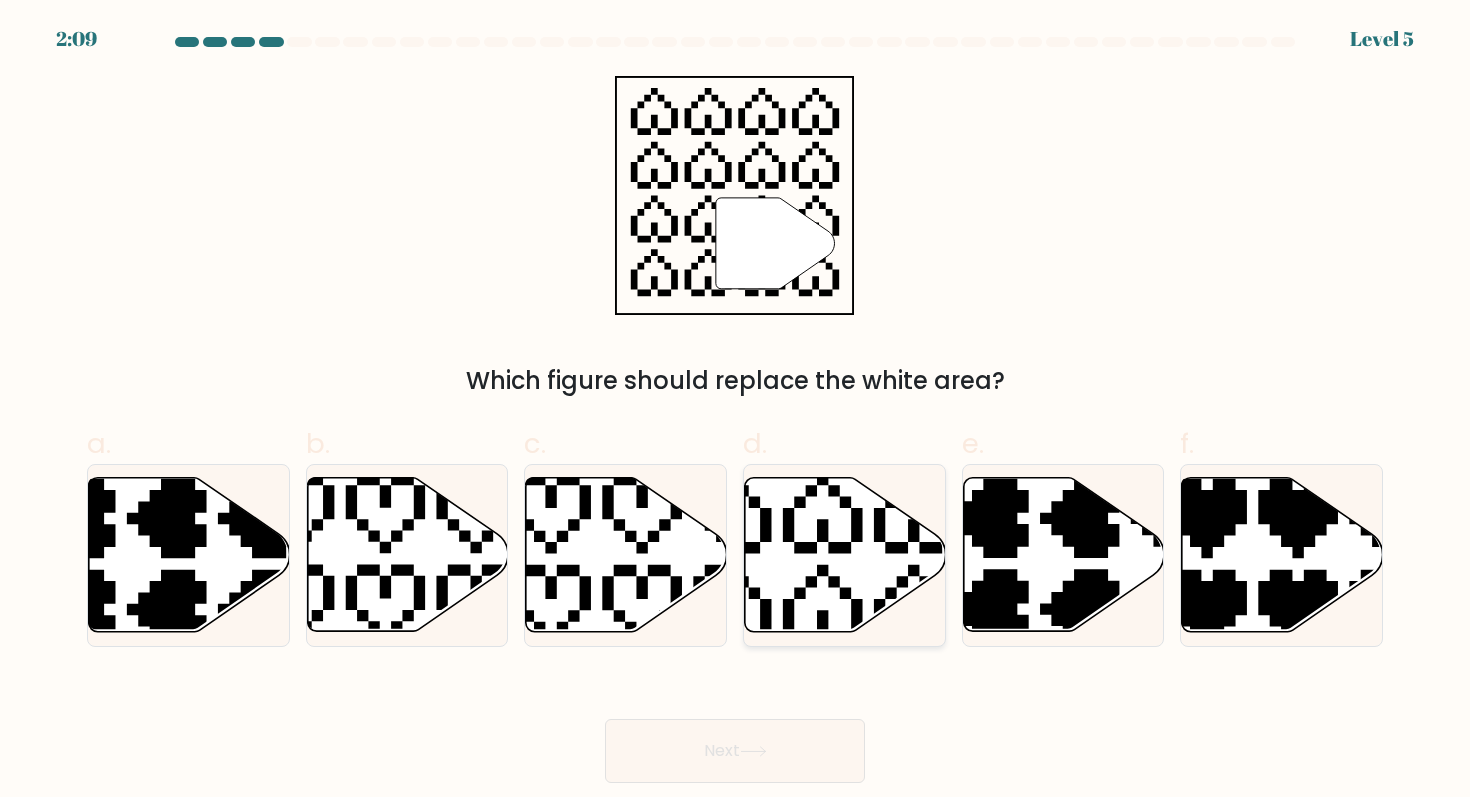 click at bounding box center [777, 468] 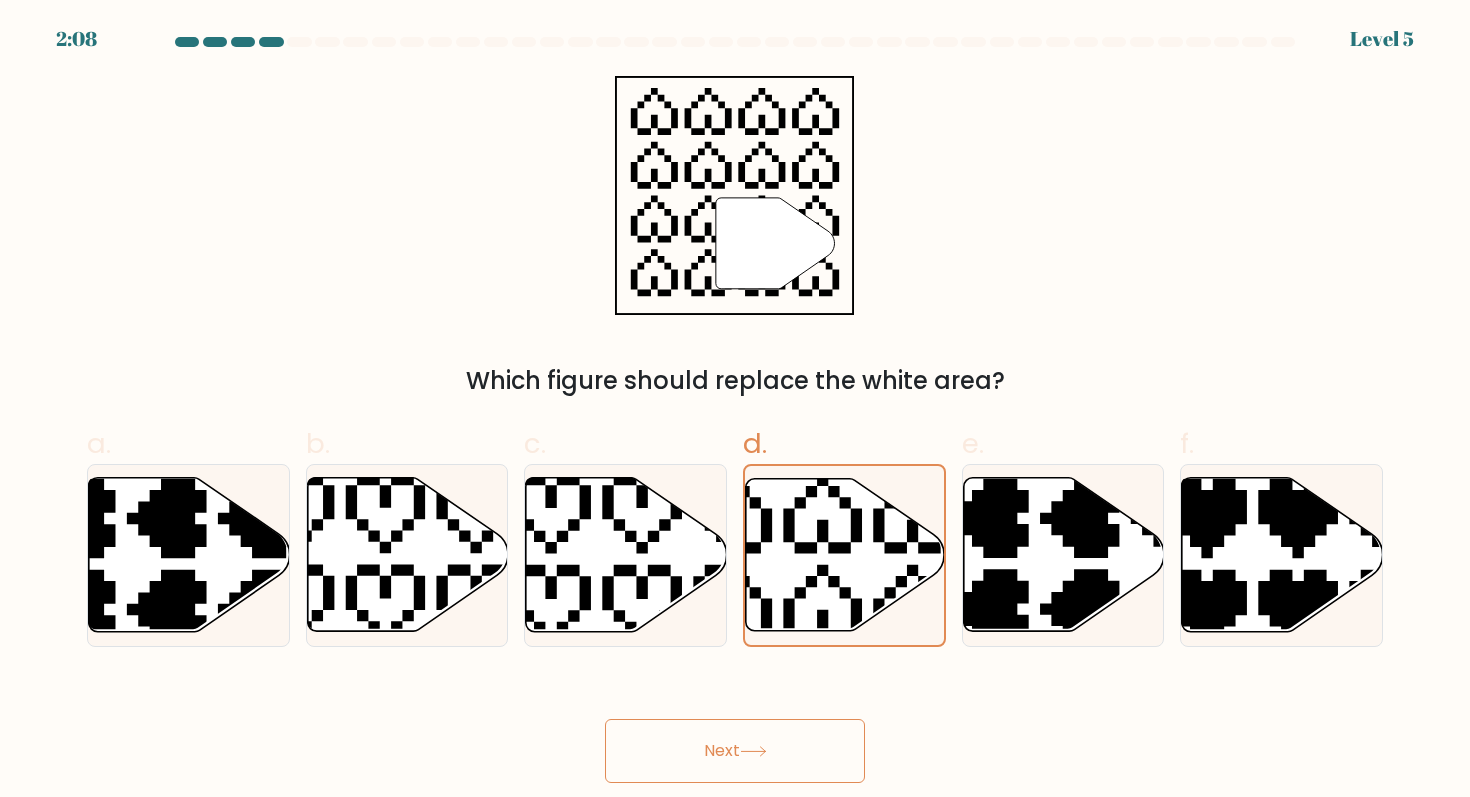 click on "Next" at bounding box center (735, 751) 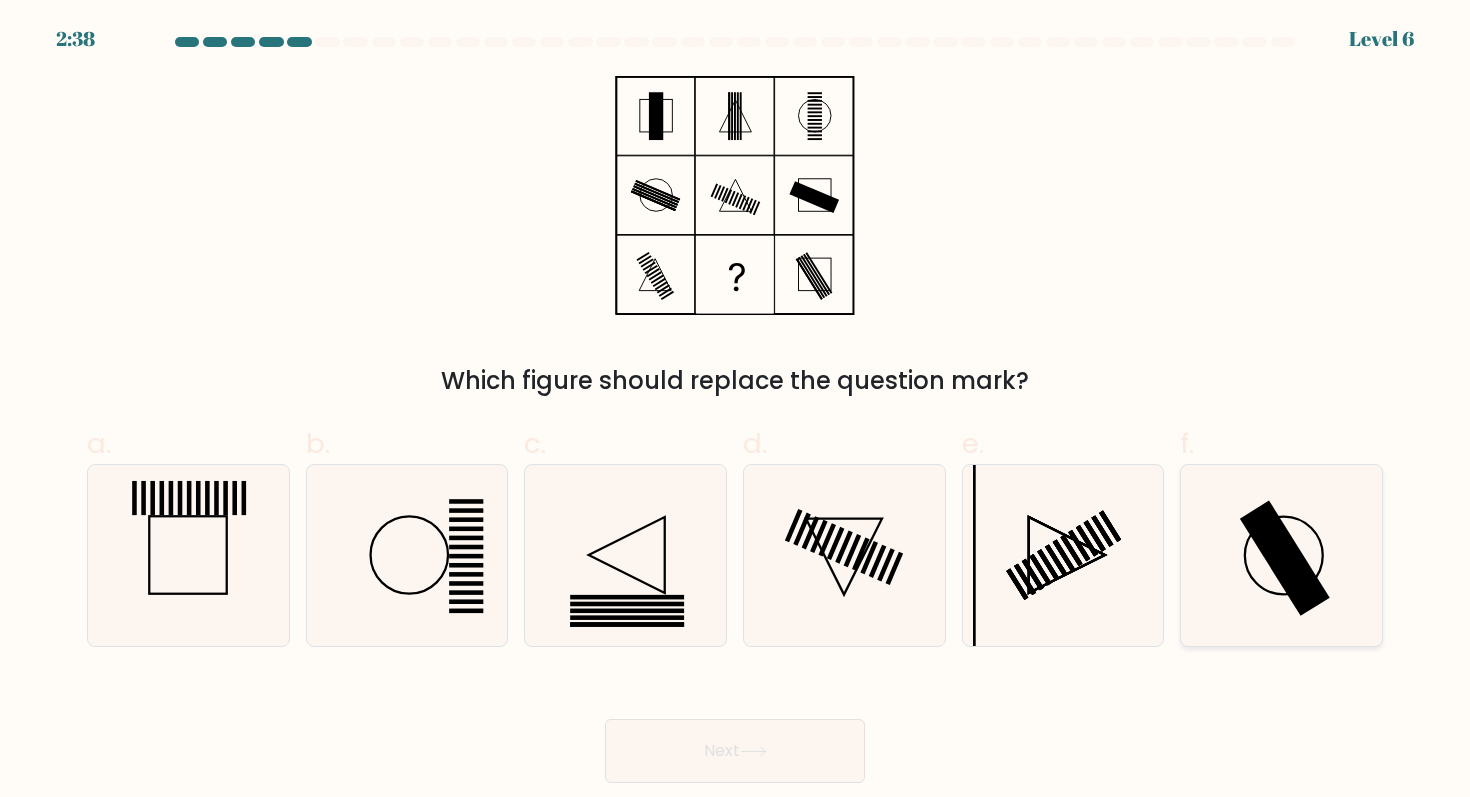 click at bounding box center [1281, 555] 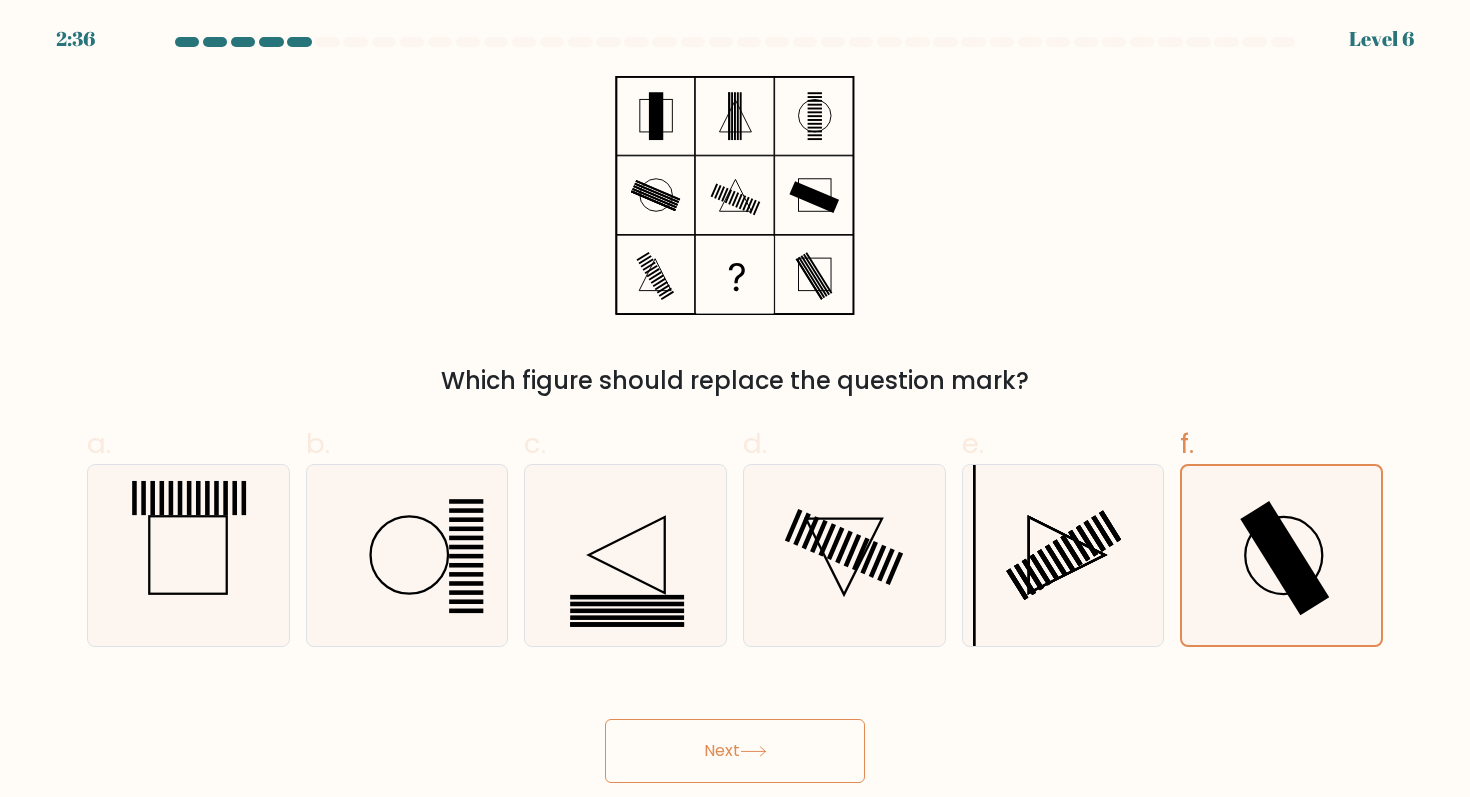click on "Next" at bounding box center [735, 751] 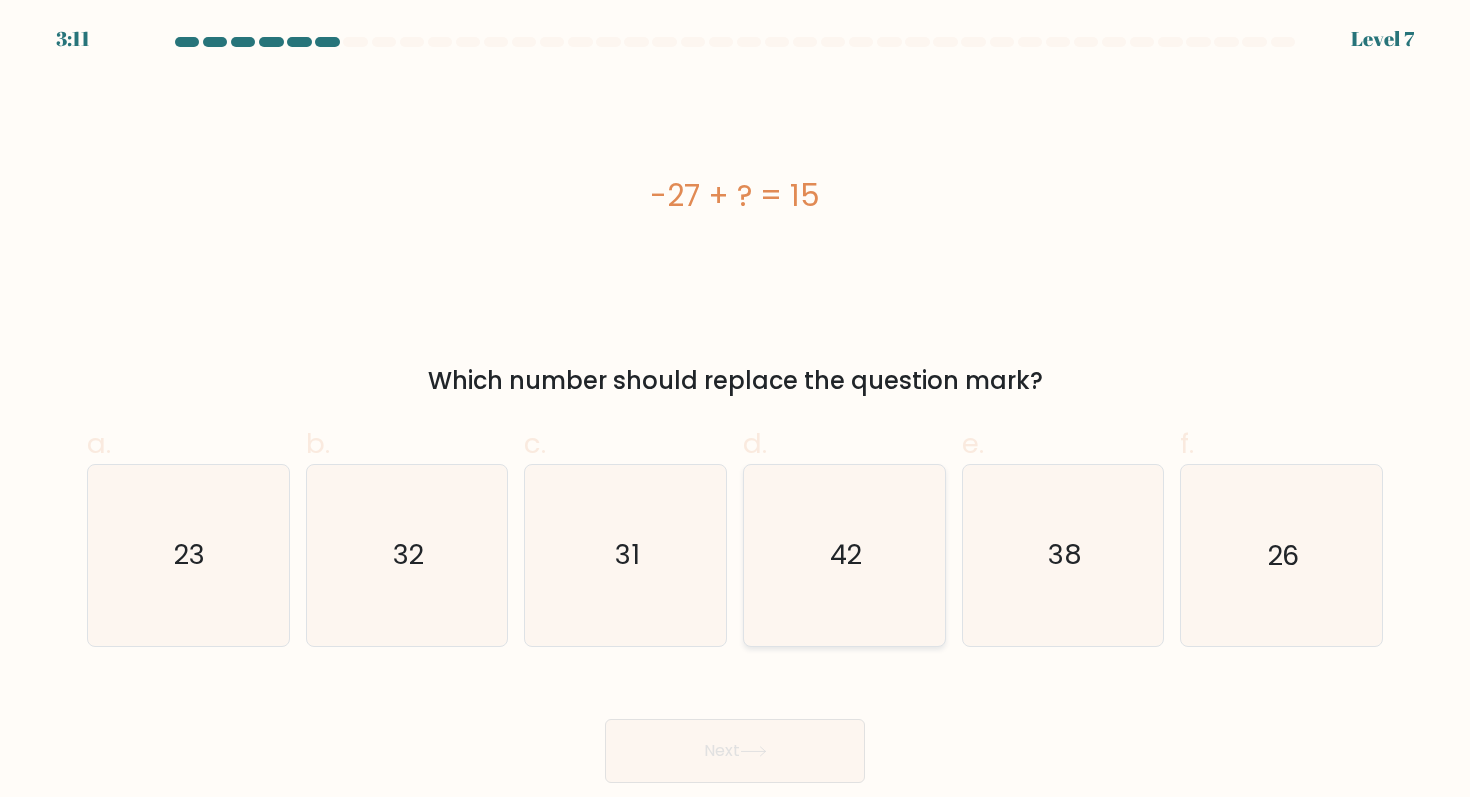 click on "42" at bounding box center (844, 555) 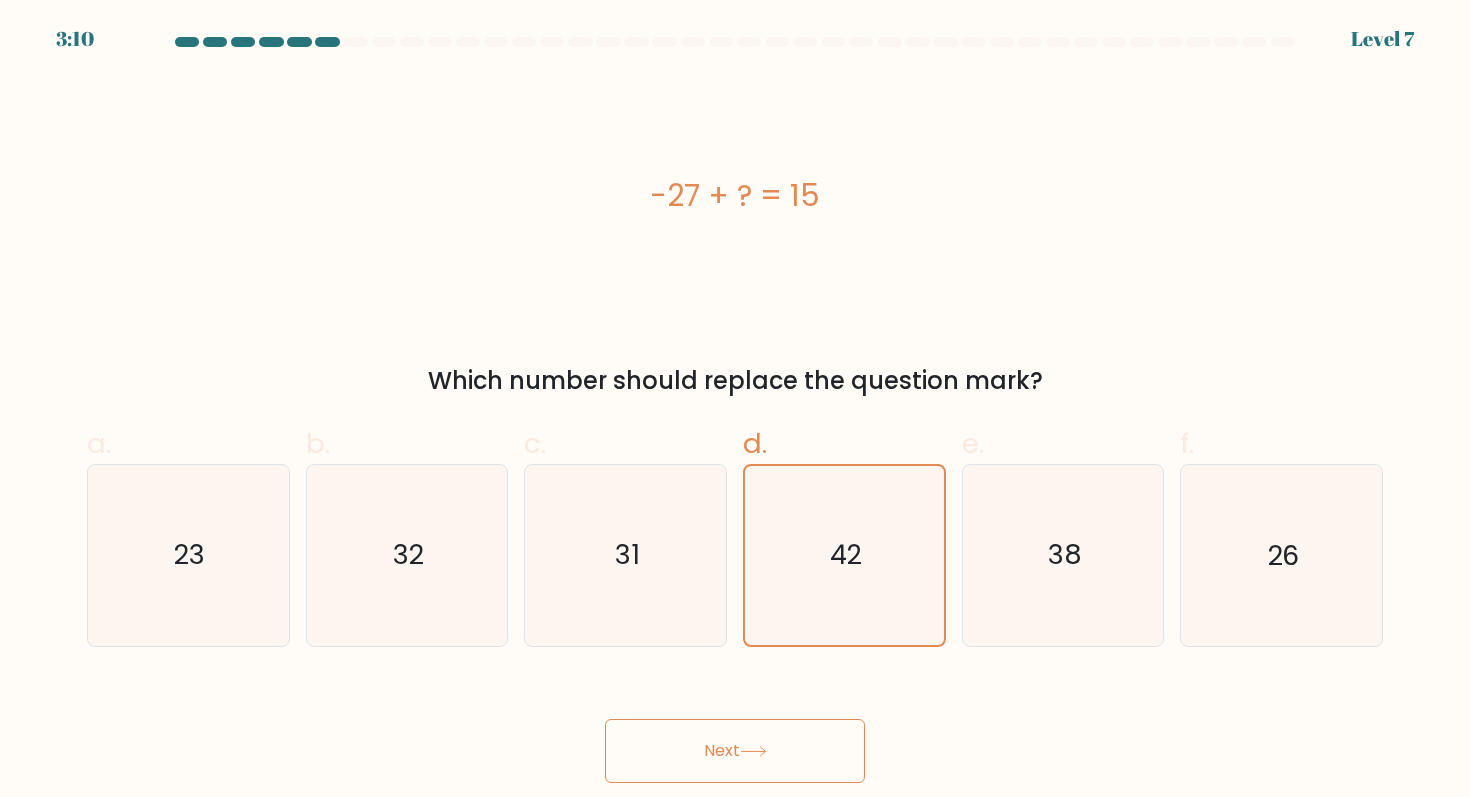 click on "Next" at bounding box center (735, 751) 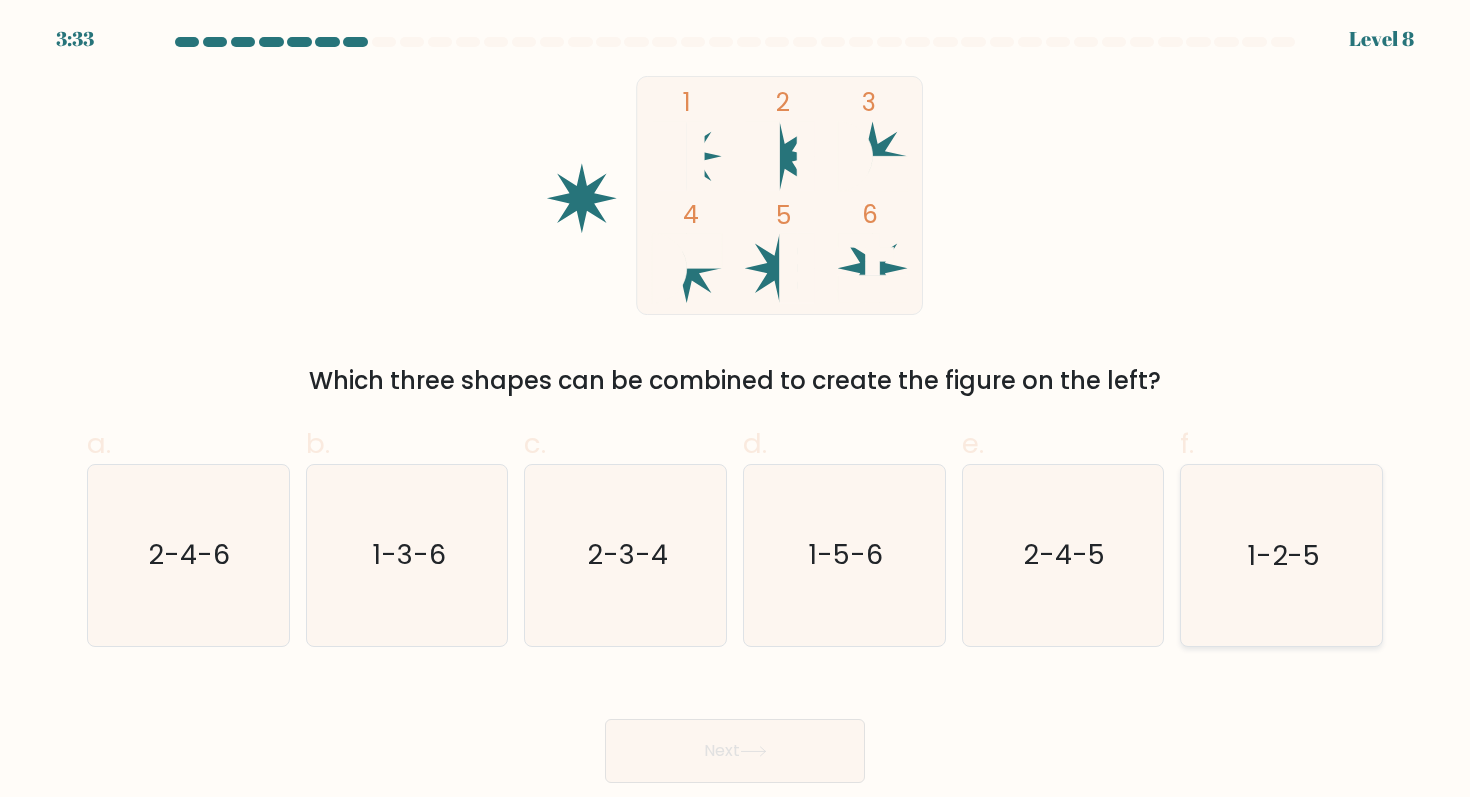 click on "1-2-5" at bounding box center [1281, 555] 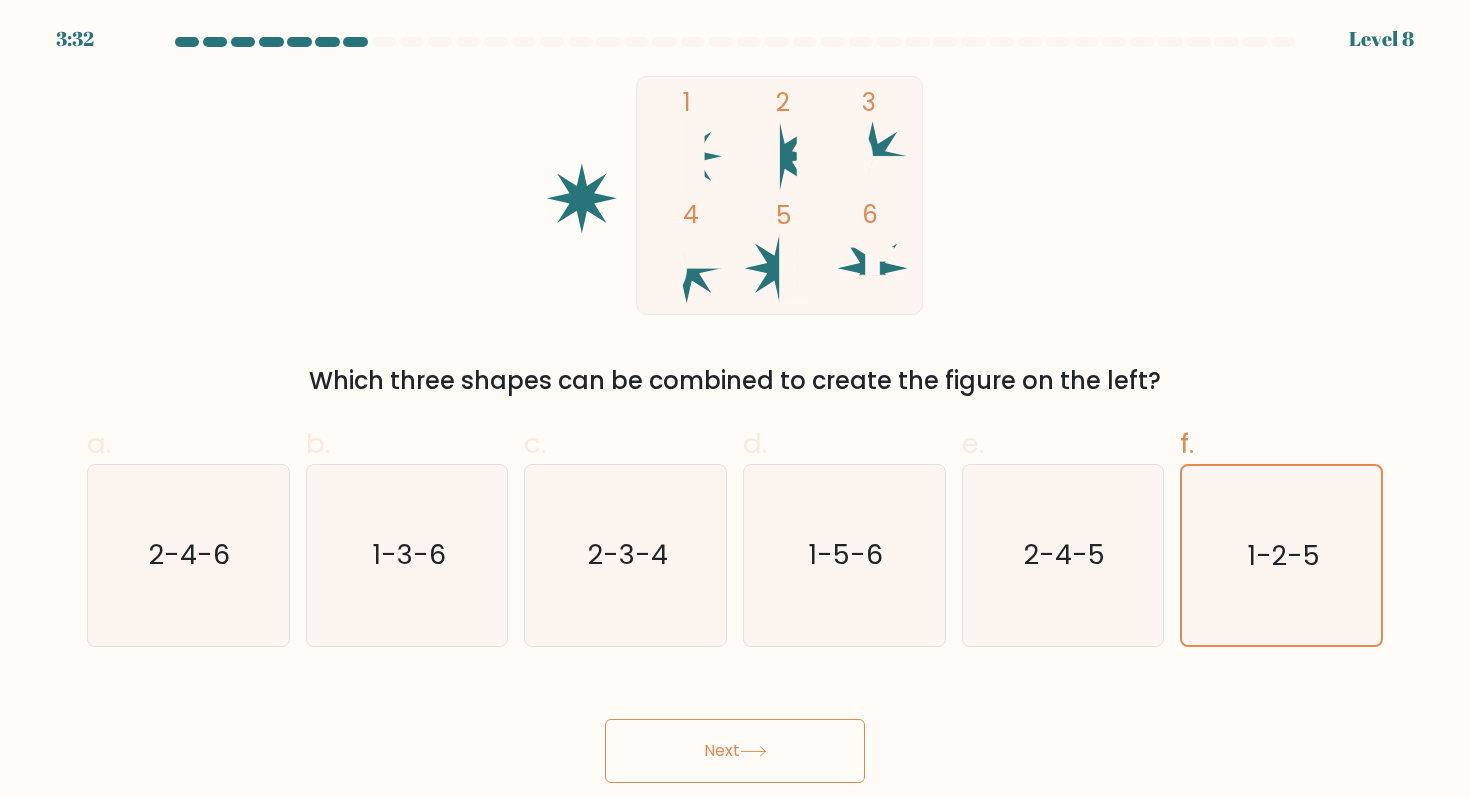 click on "Next" at bounding box center [735, 751] 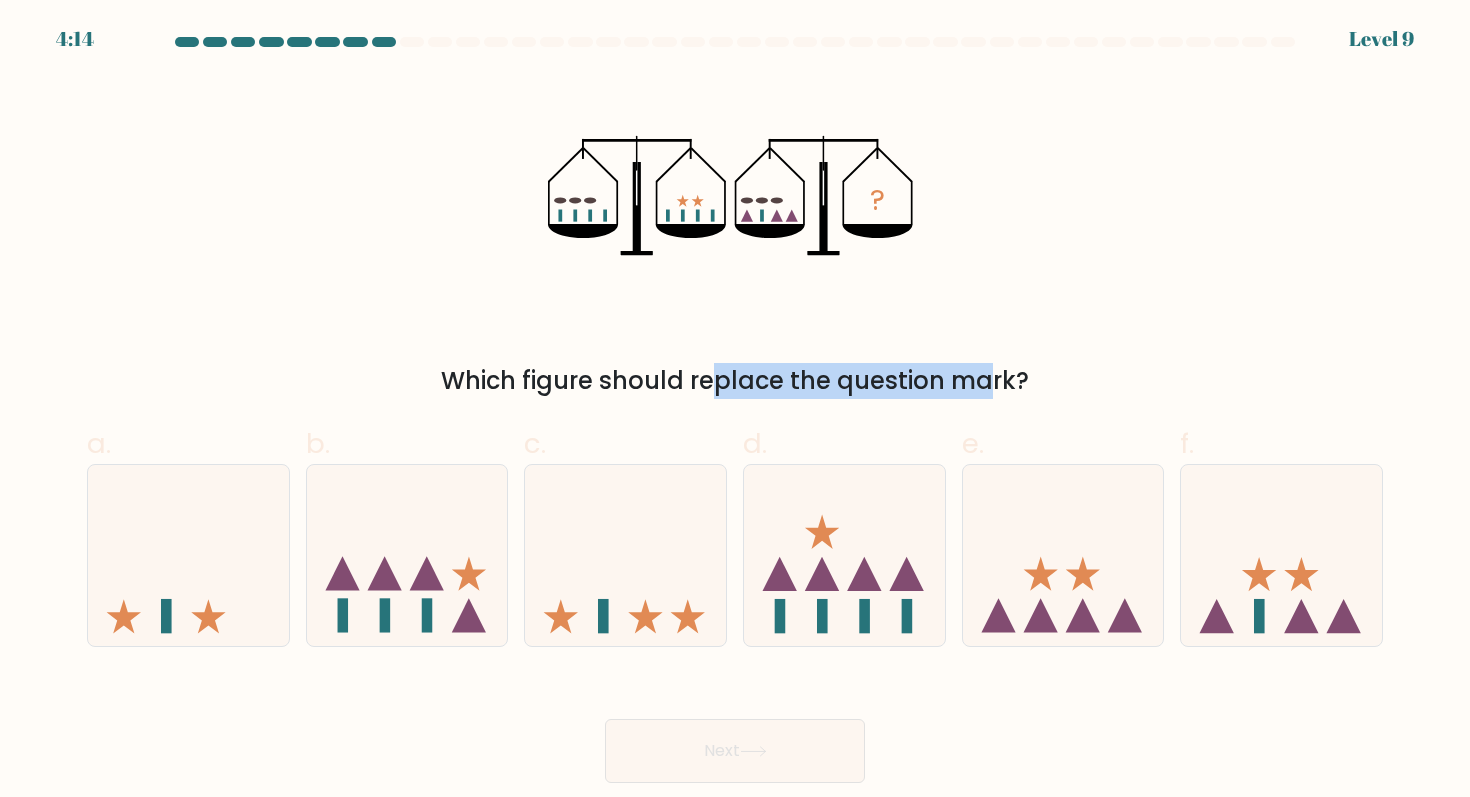 drag, startPoint x: 539, startPoint y: 381, endPoint x: 806, endPoint y: 396, distance: 267.42102 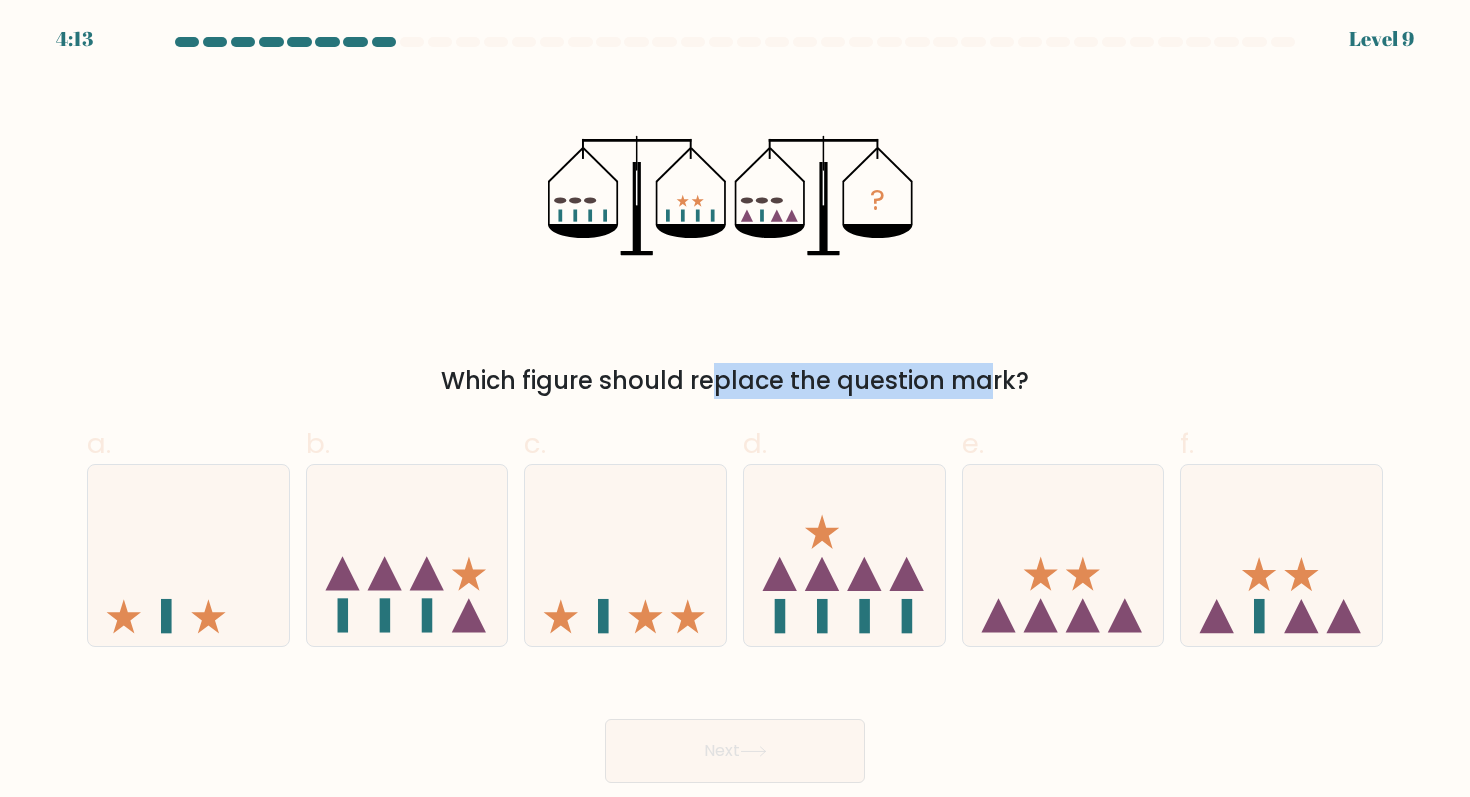 click on "Which figure should replace the question mark?" at bounding box center [735, 381] 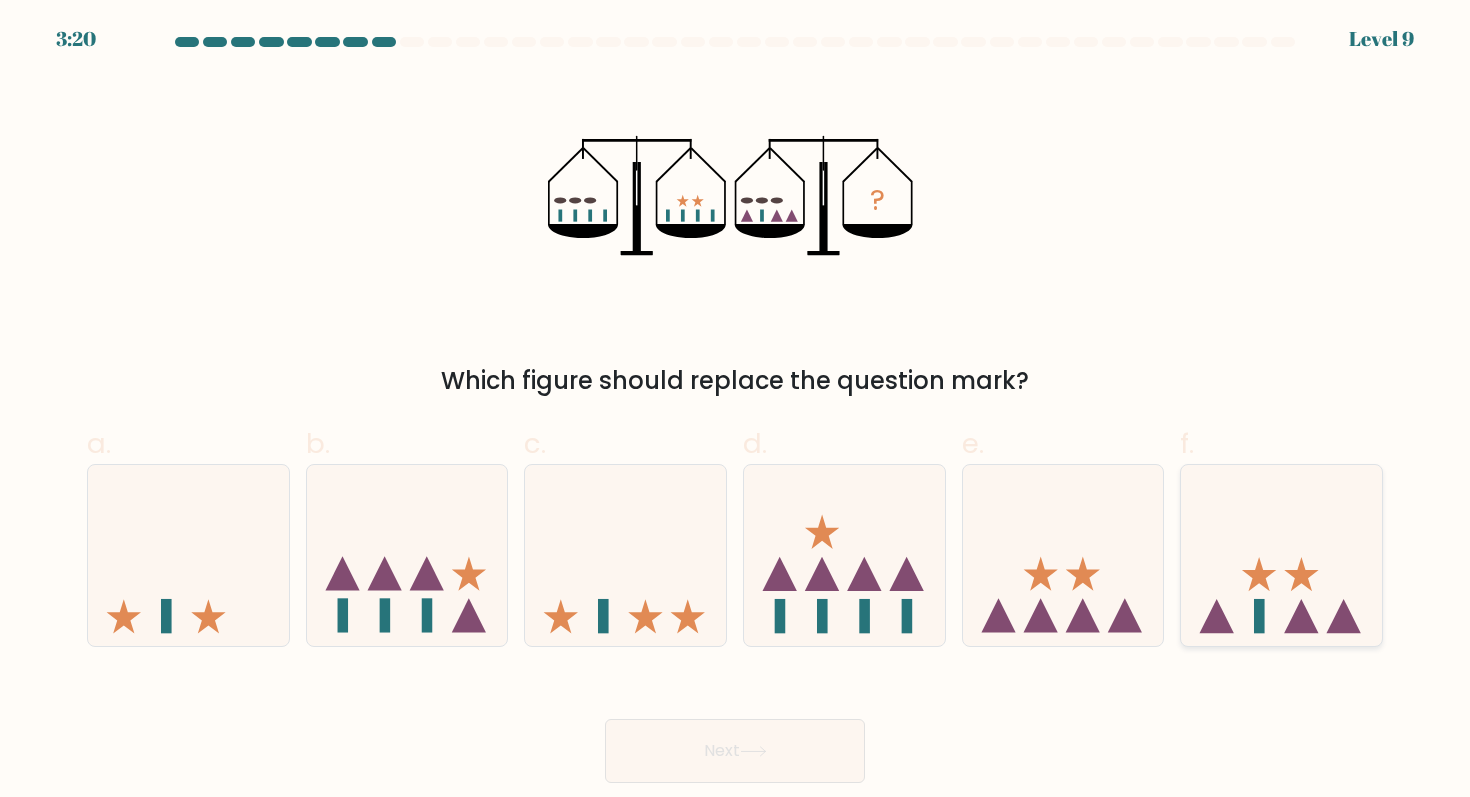 click at bounding box center (1281, 555) 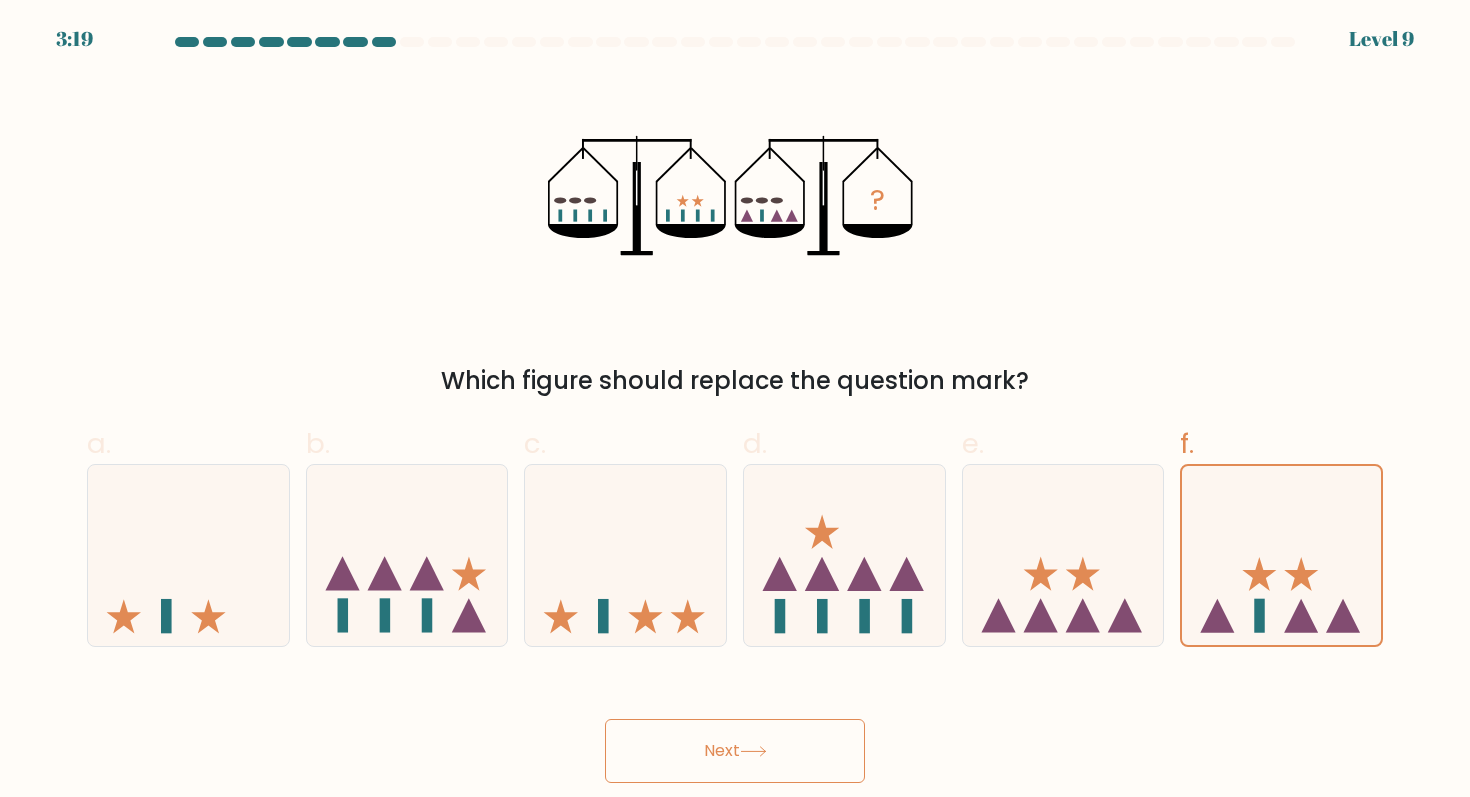 click on "Next" at bounding box center [735, 751] 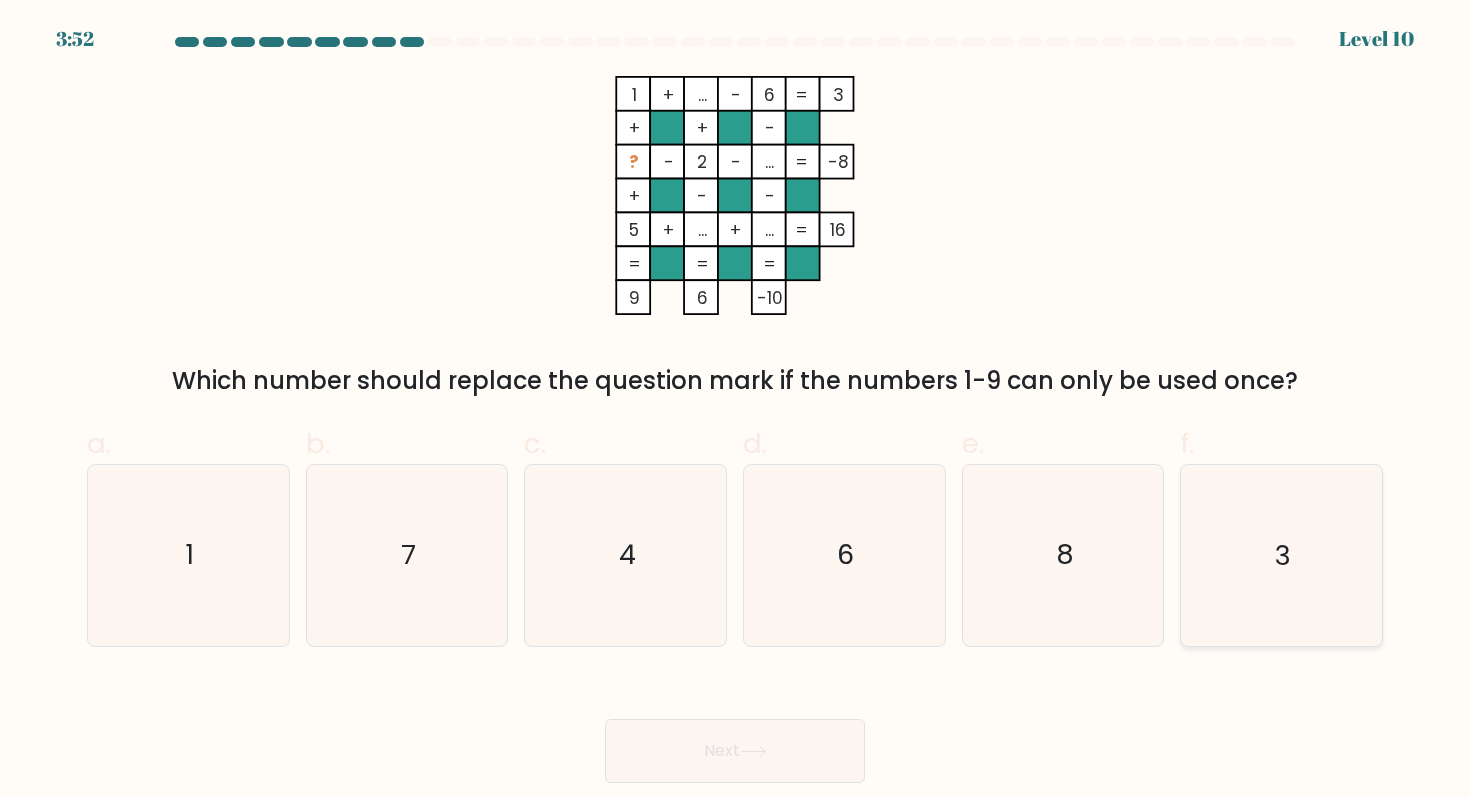click on "3" at bounding box center (1281, 555) 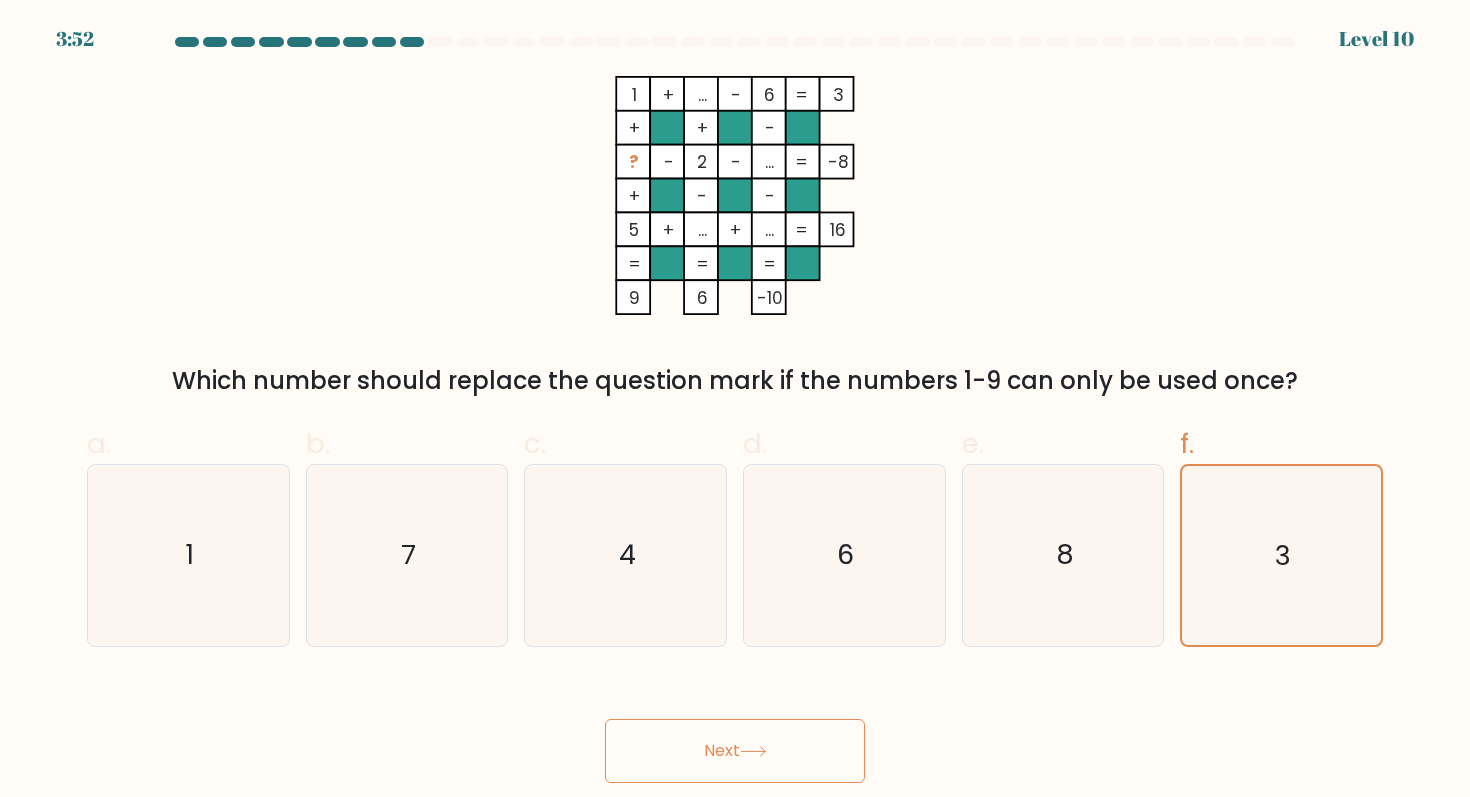 click on "Next" at bounding box center [735, 751] 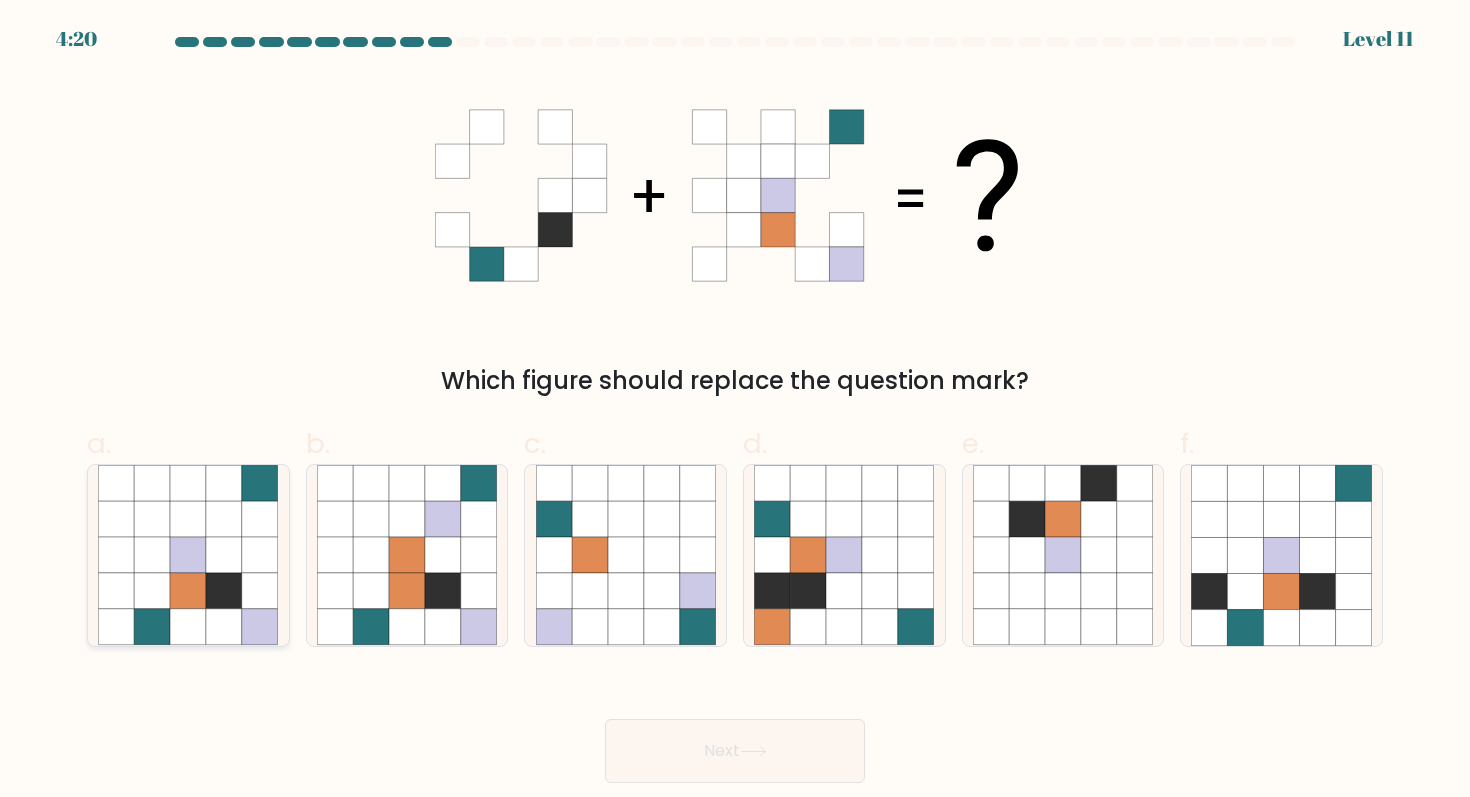 click at bounding box center [224, 484] 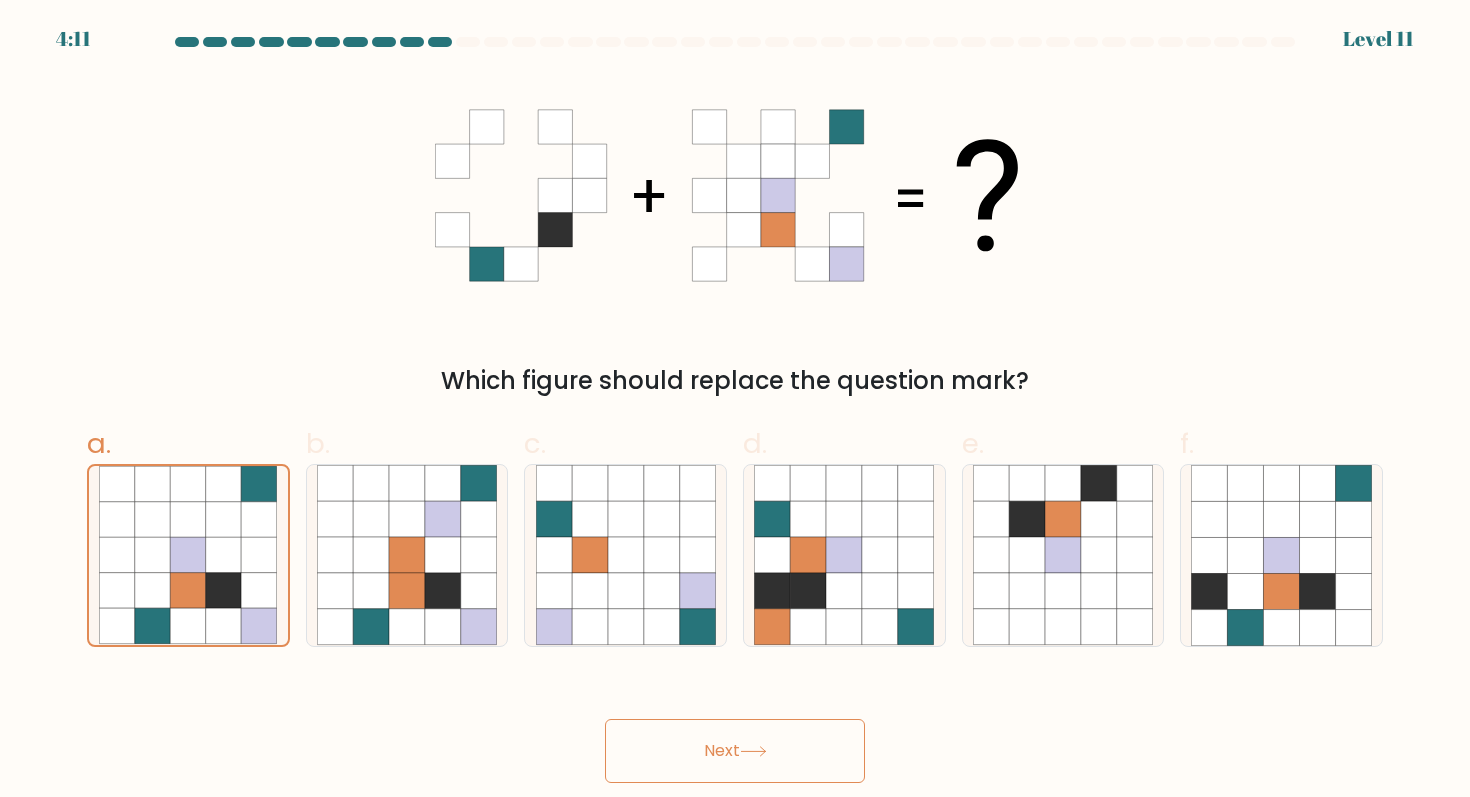 click on "Next" at bounding box center [735, 751] 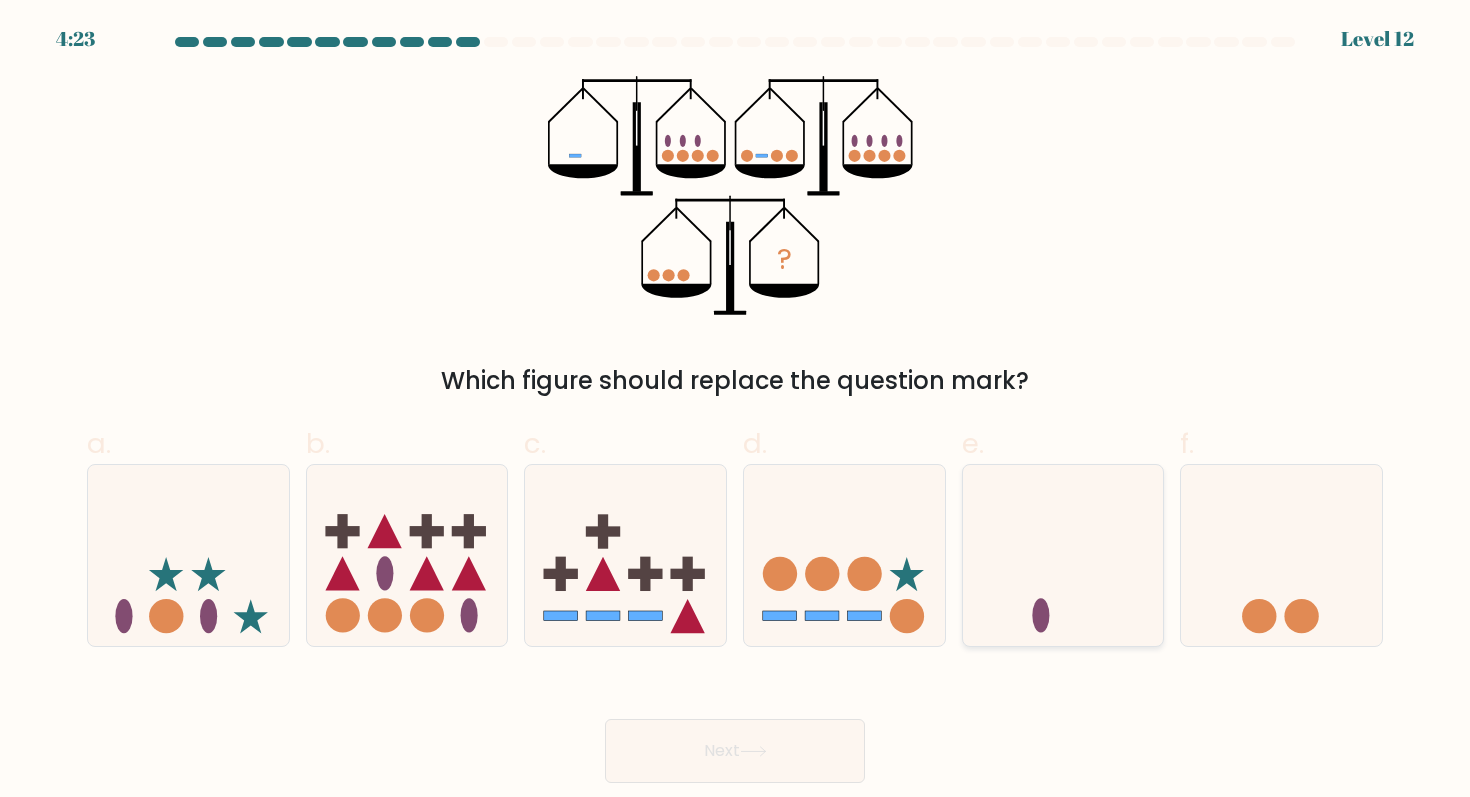 click at bounding box center (1063, 555) 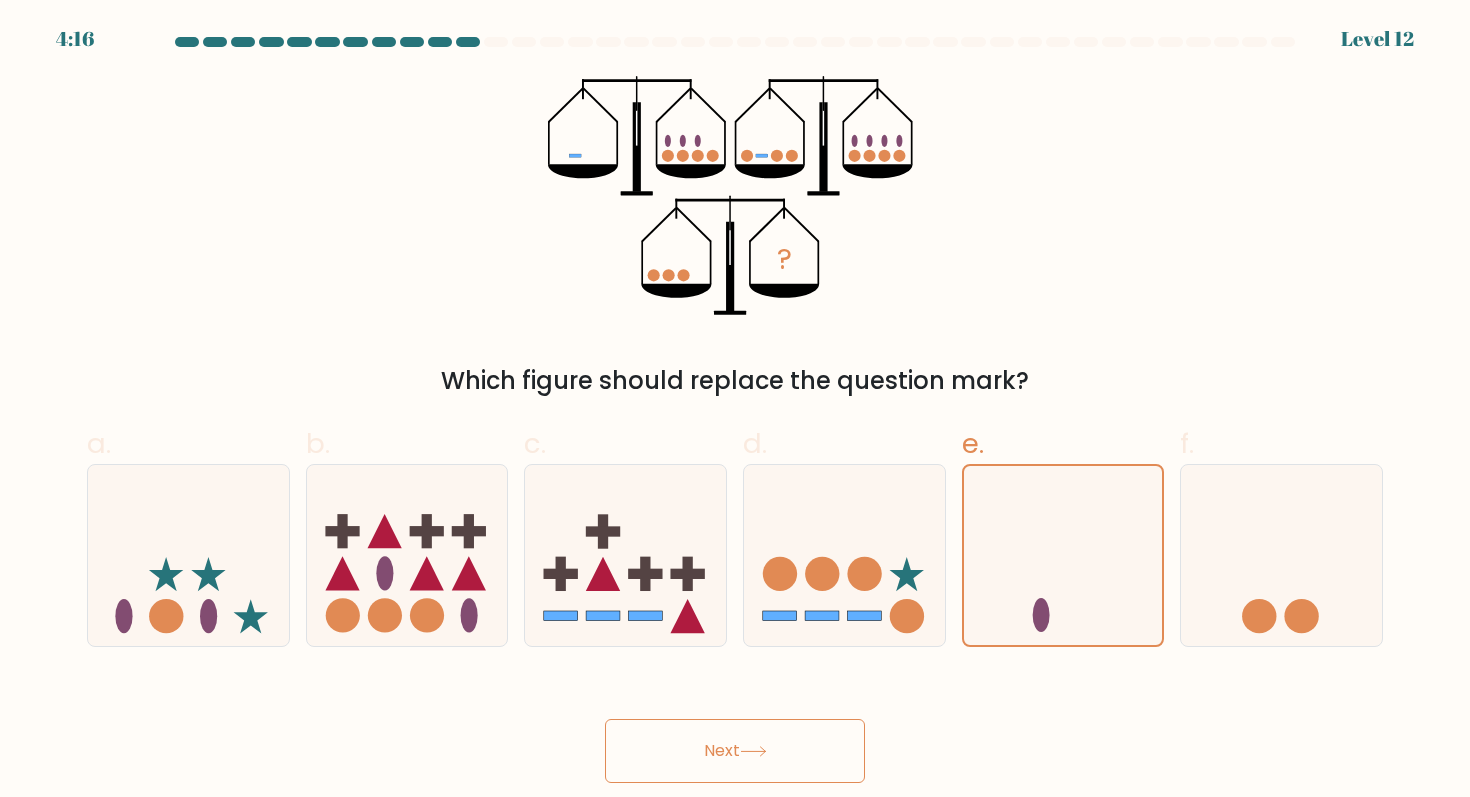 click on "Next" at bounding box center (735, 751) 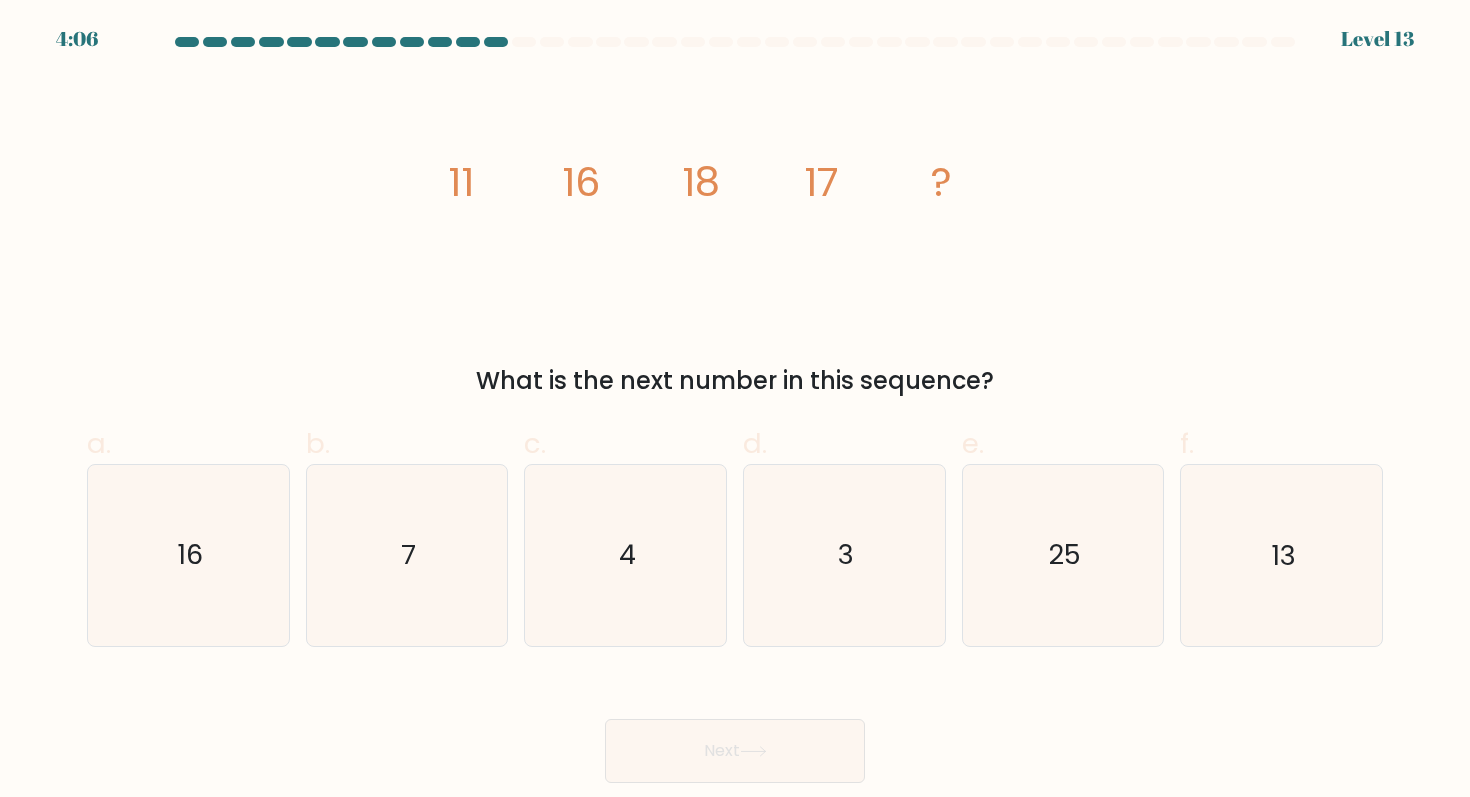 click on "f.
13" at bounding box center (1281, 535) 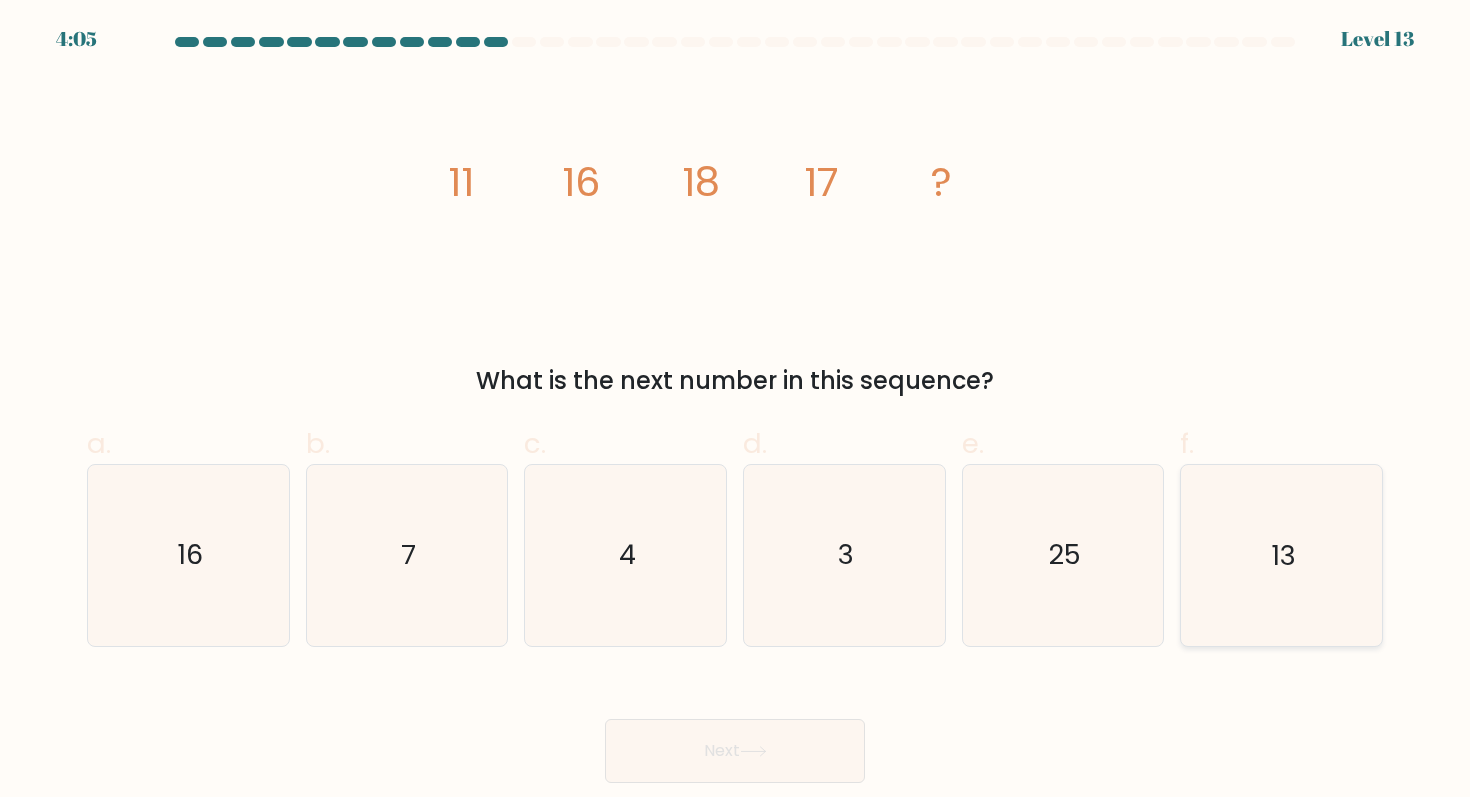 click on "13" at bounding box center (1281, 555) 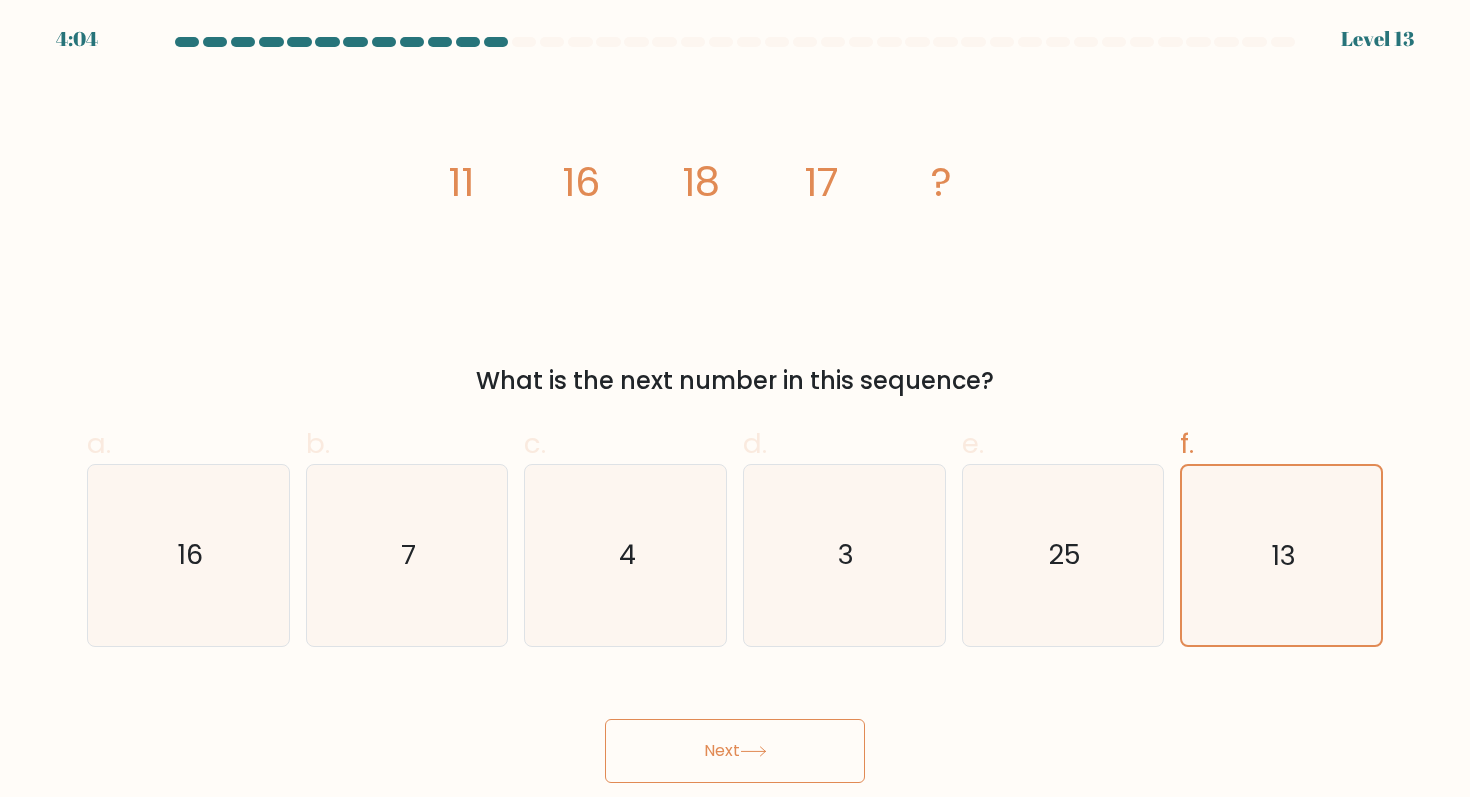 click on "Next" at bounding box center [735, 751] 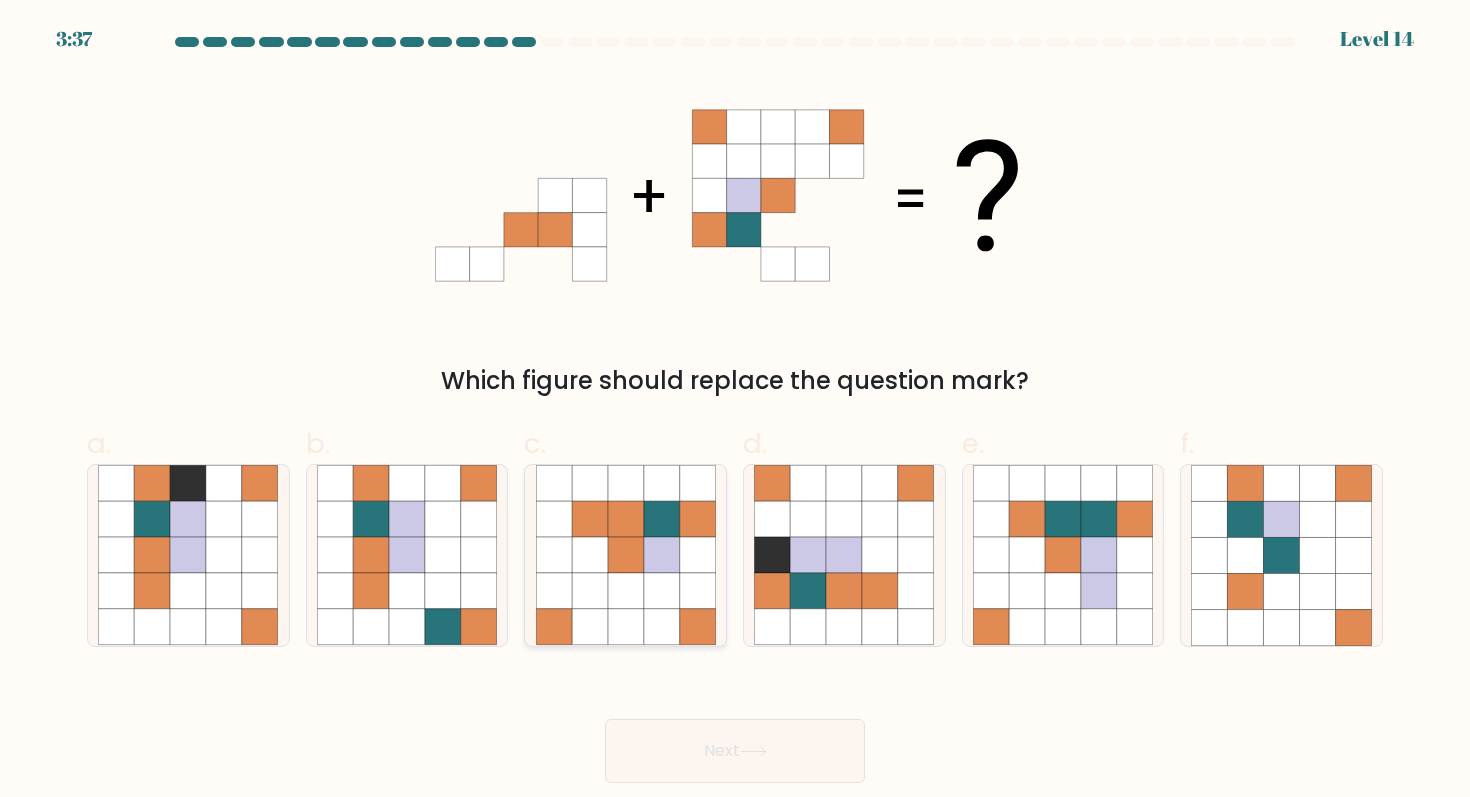 click at bounding box center [590, 556] 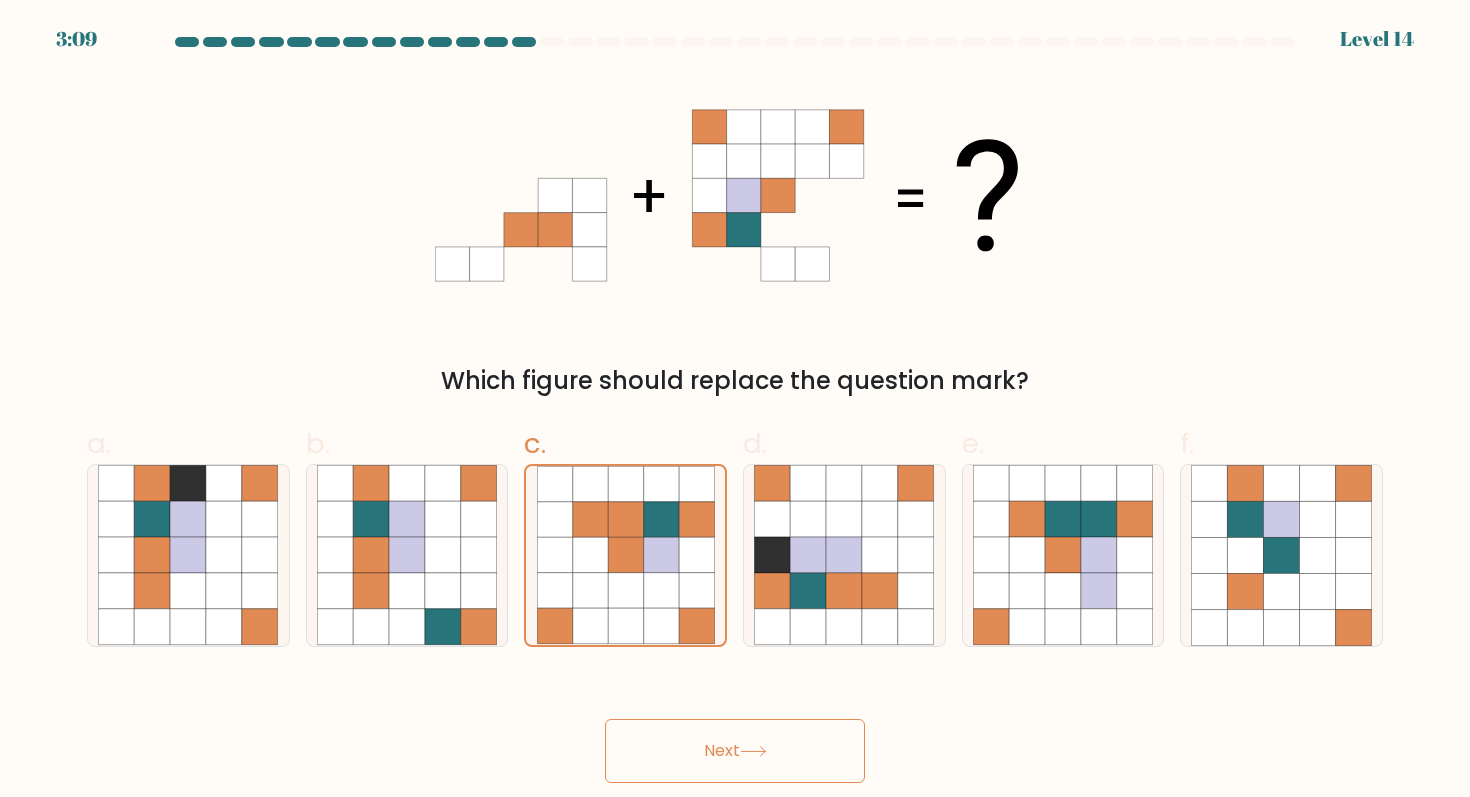 click on "Next" at bounding box center [735, 751] 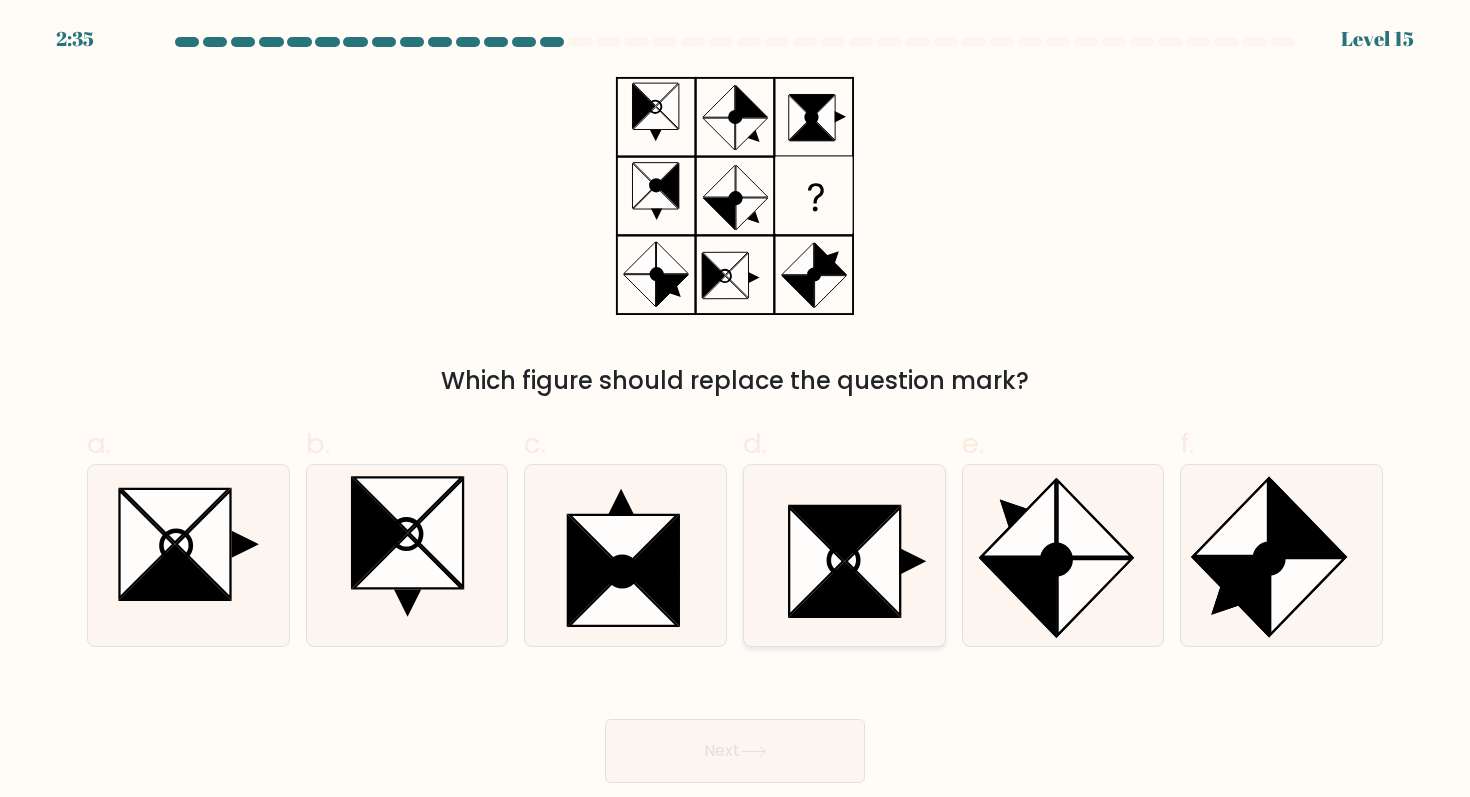 click at bounding box center (844, 560) 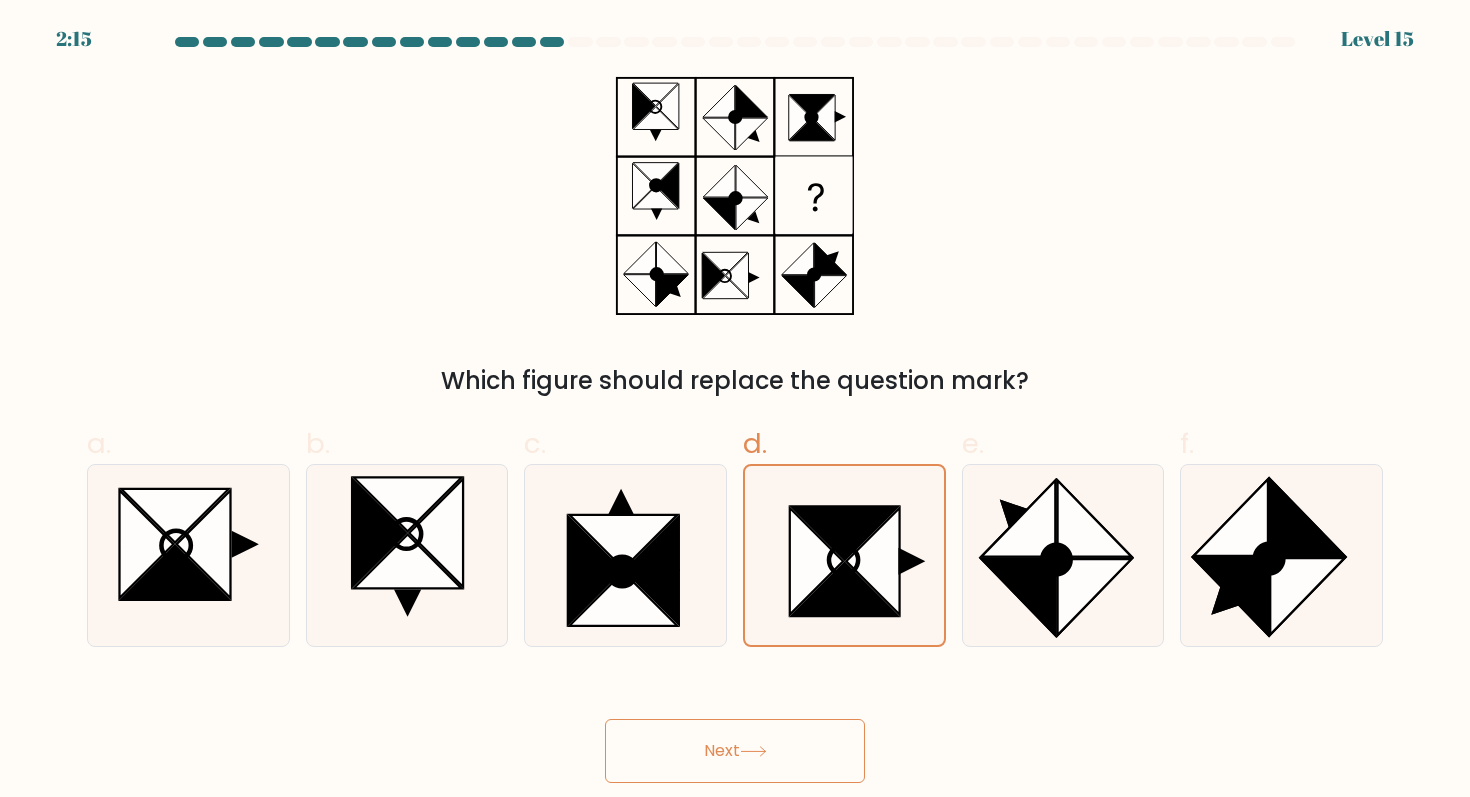 click on "Next" at bounding box center [735, 751] 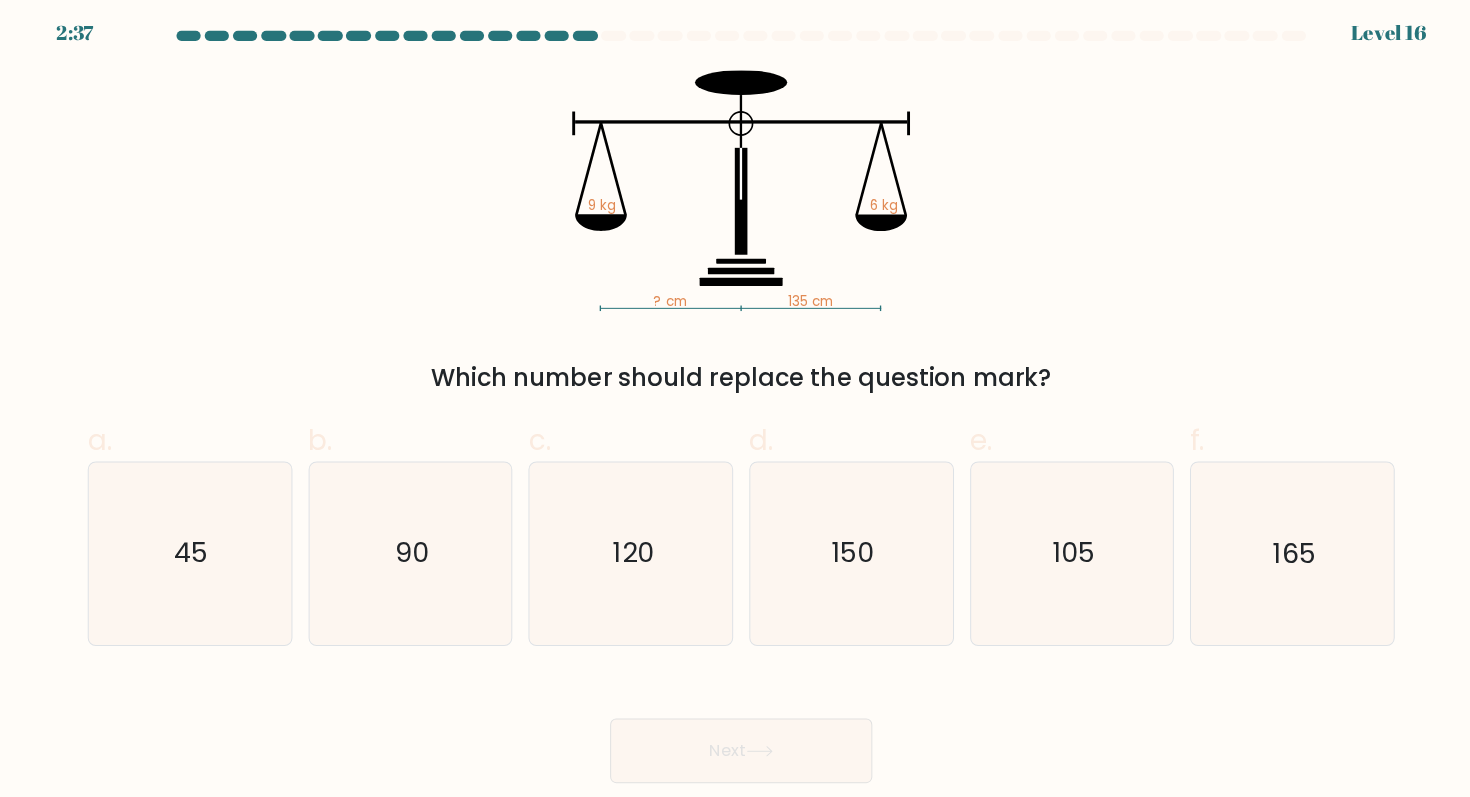 scroll, scrollTop: 0, scrollLeft: 0, axis: both 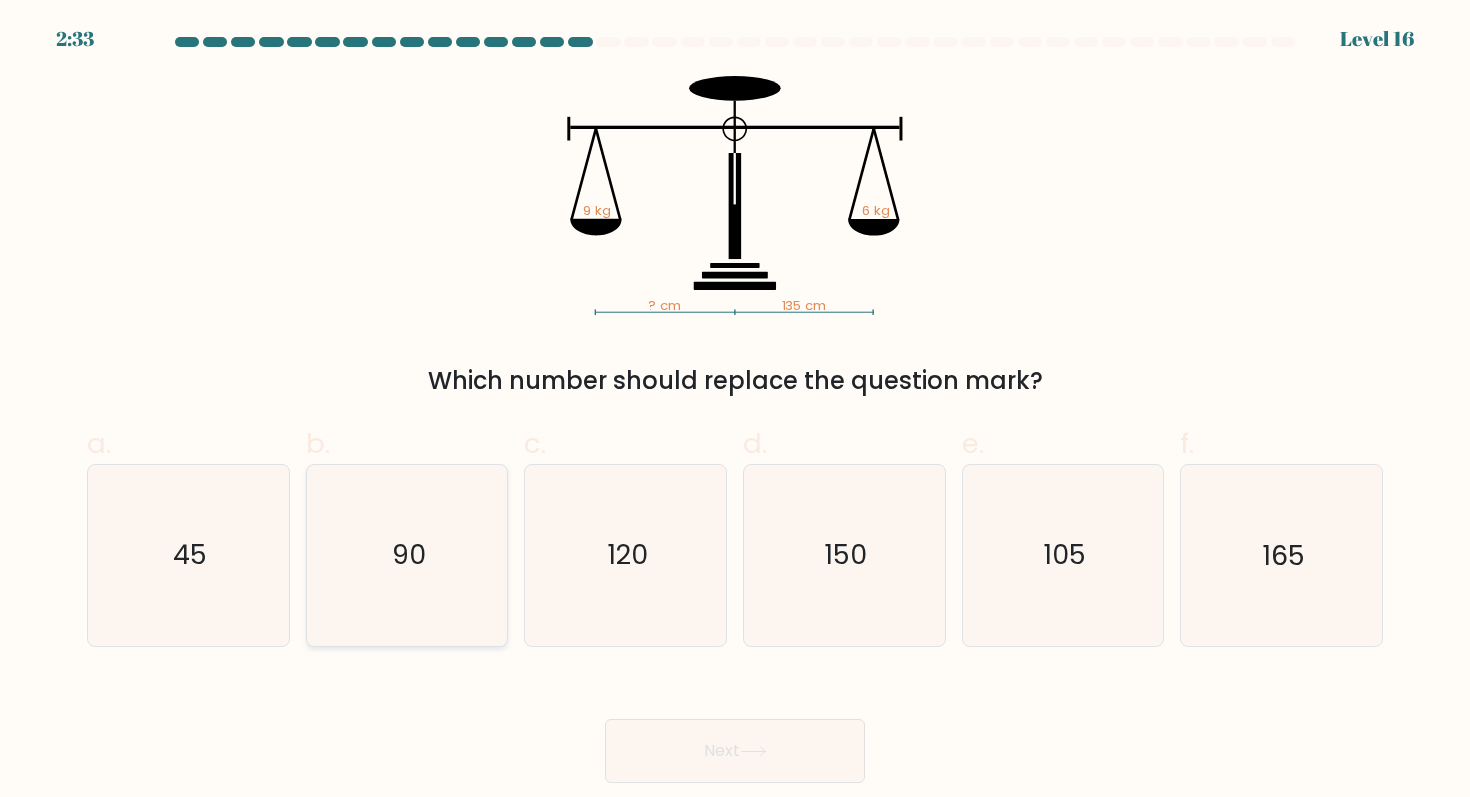 click on "90" at bounding box center [407, 555] 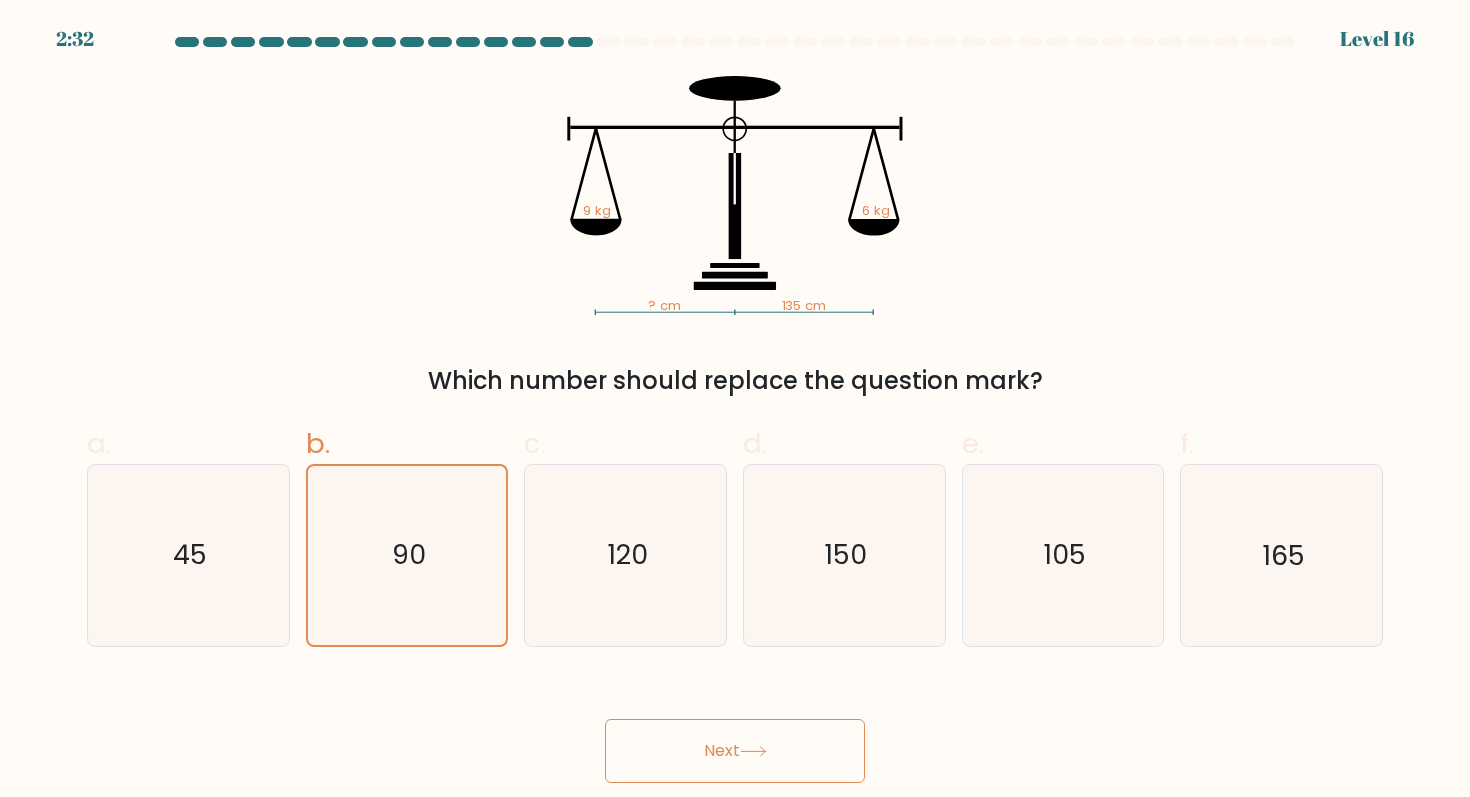 click on "Next" at bounding box center (735, 751) 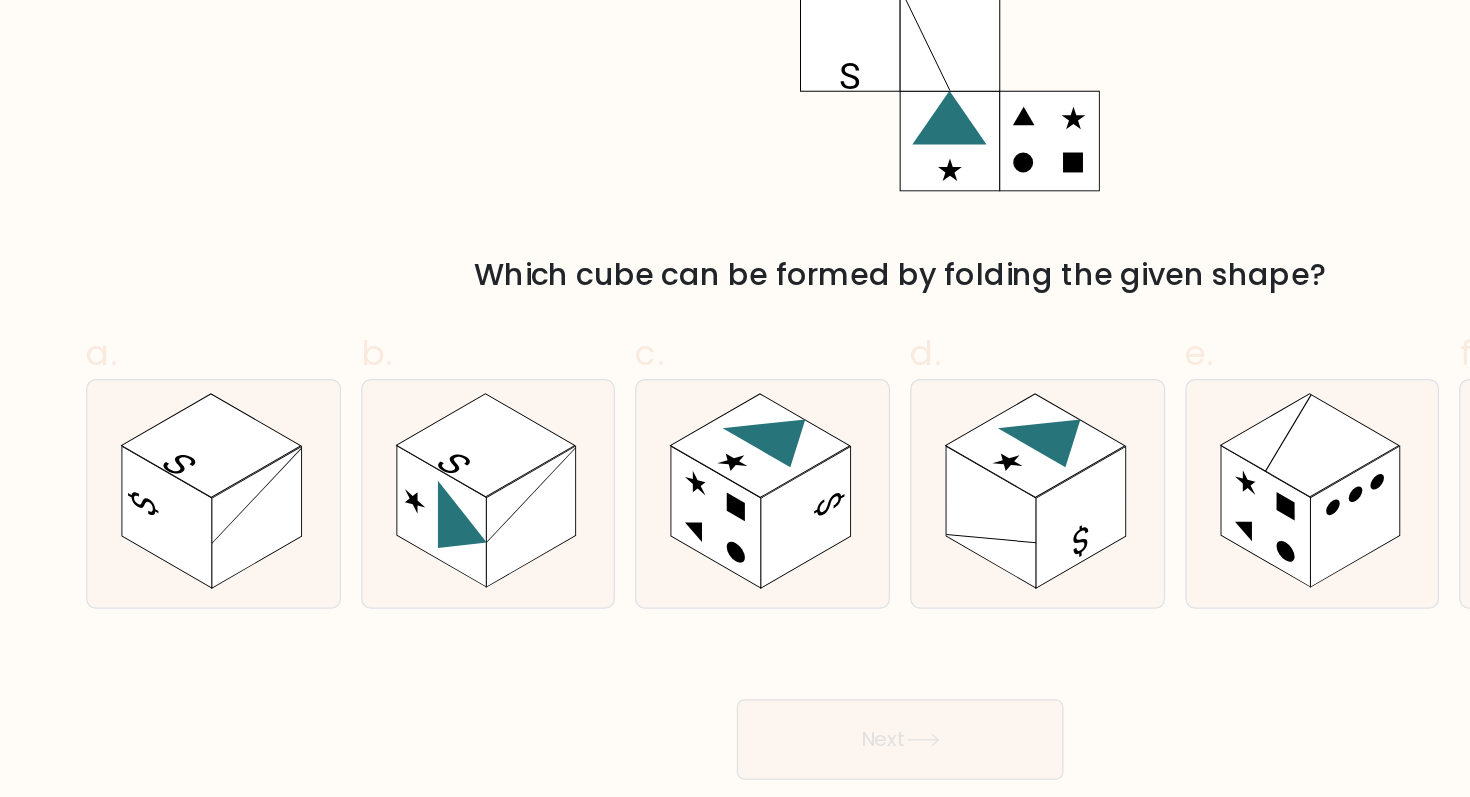 scroll, scrollTop: 0, scrollLeft: 0, axis: both 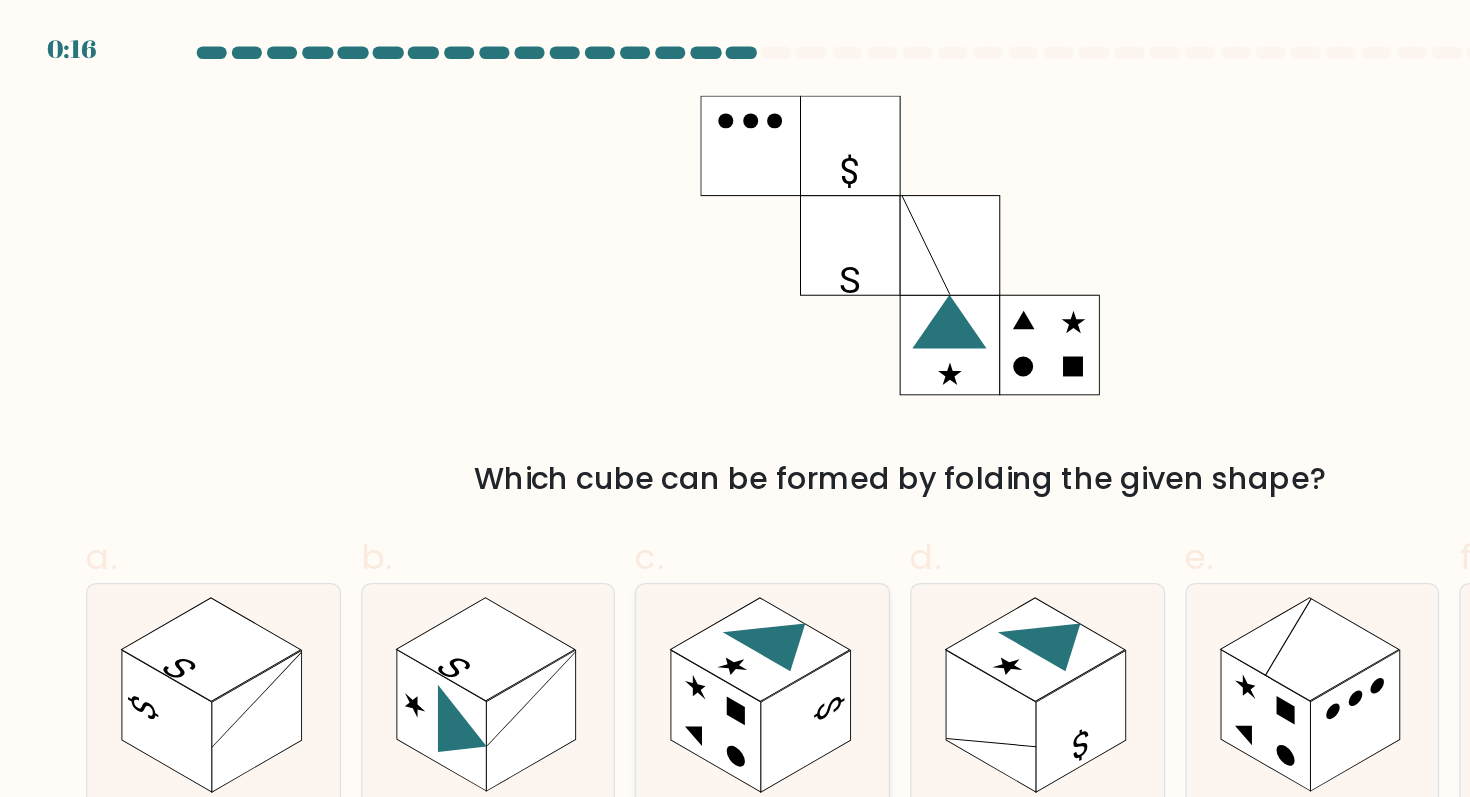 click at bounding box center [625, 555] 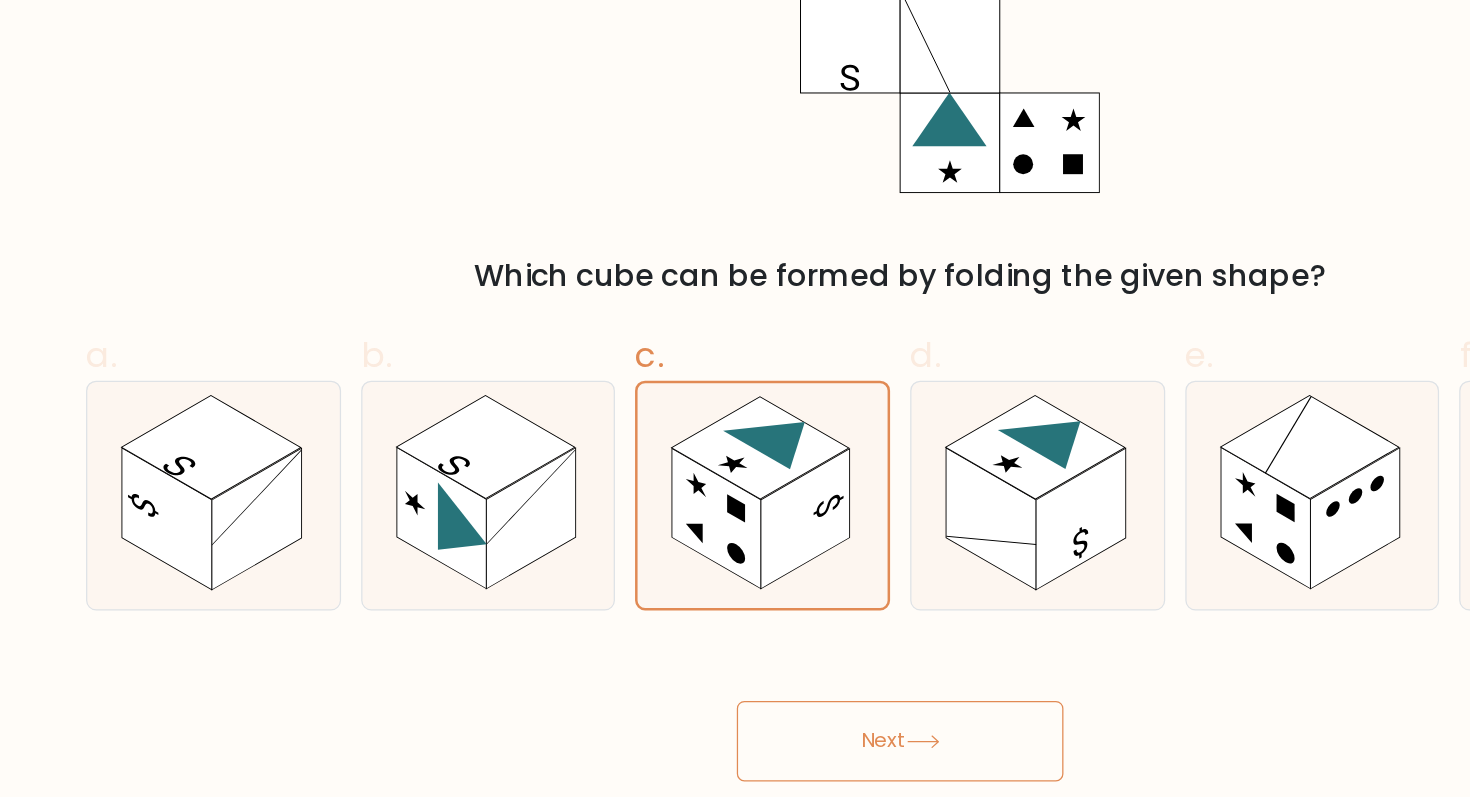 scroll, scrollTop: 0, scrollLeft: 0, axis: both 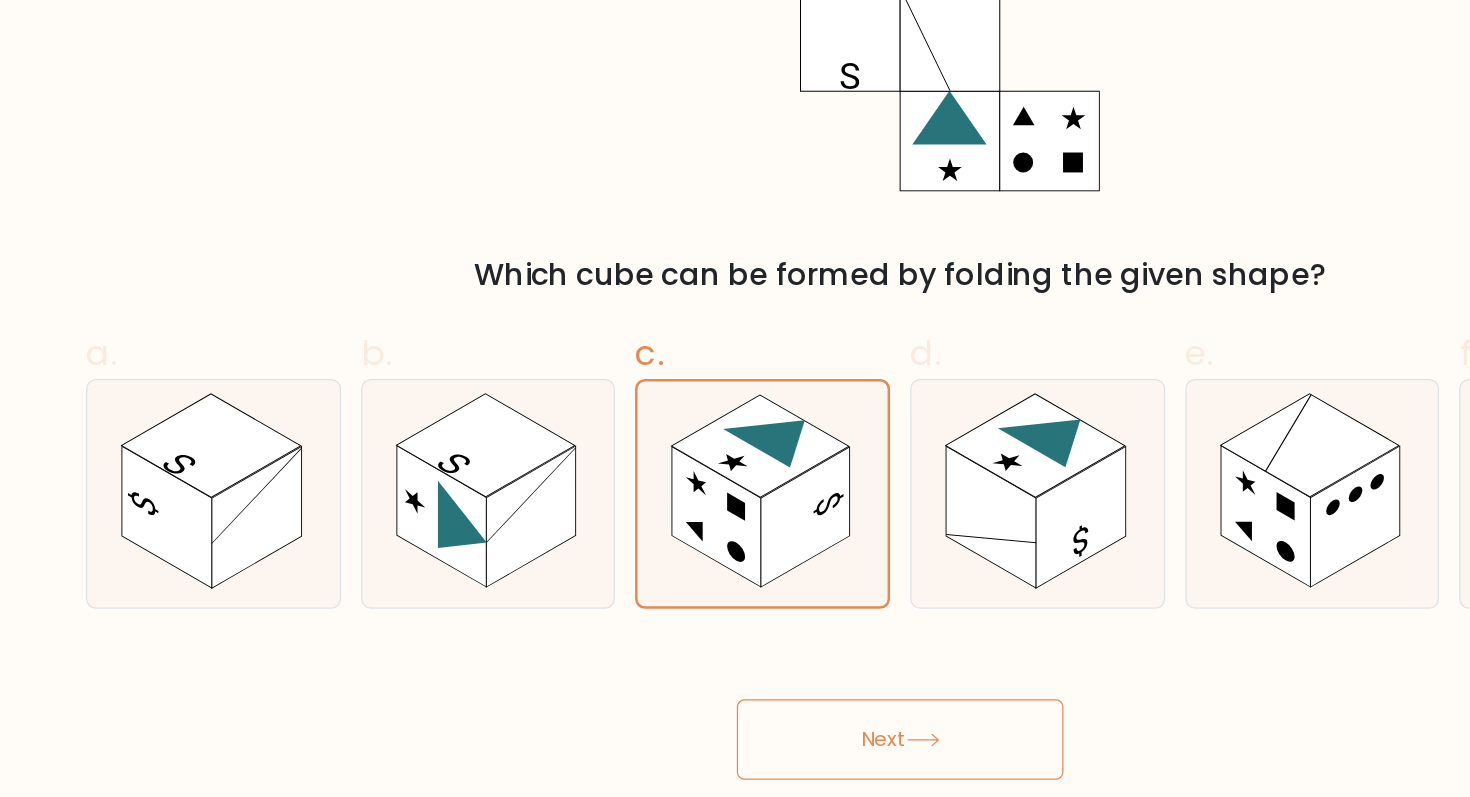 click on "Next" at bounding box center [735, 751] 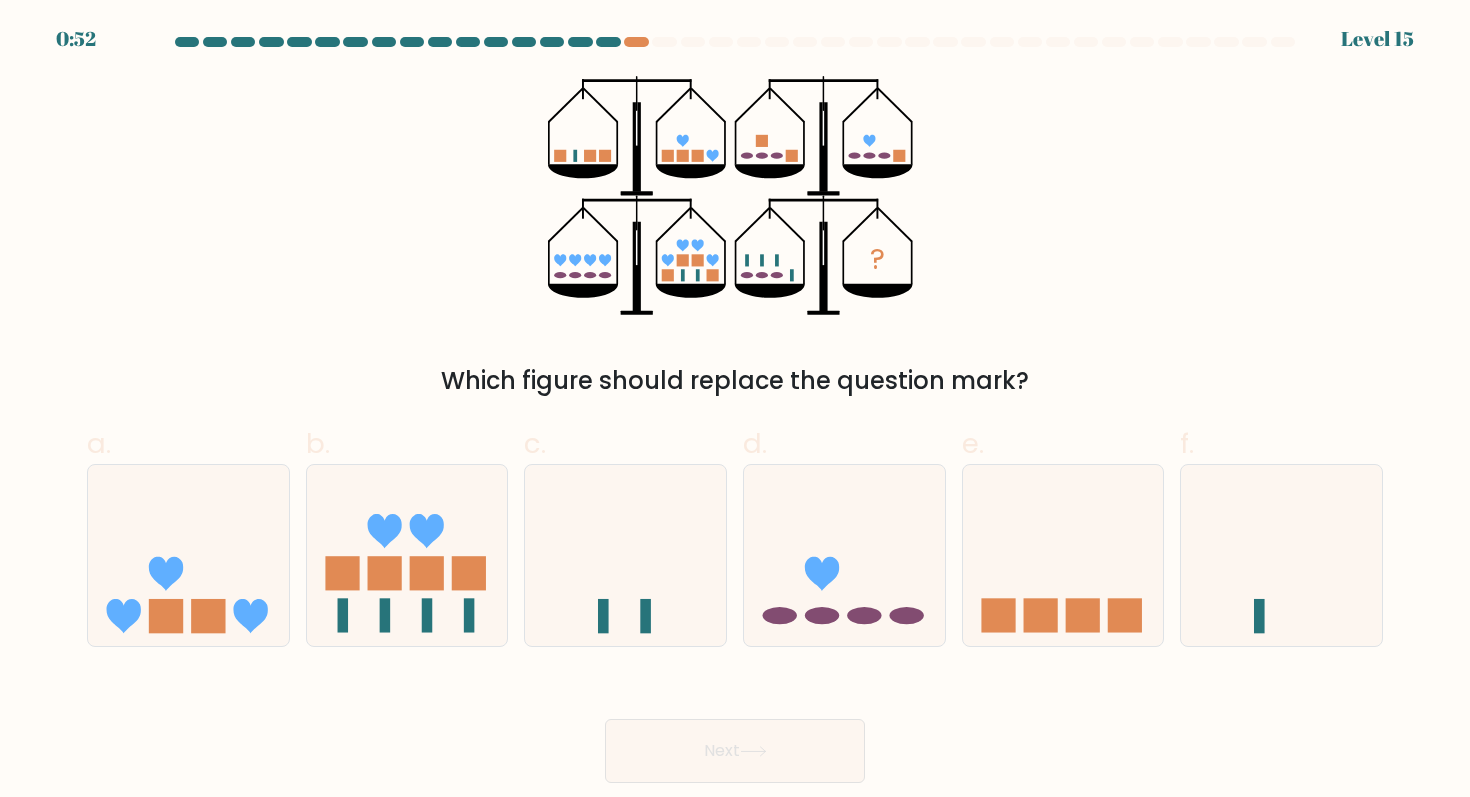 click on "0:52
Level 15" at bounding box center (735, 27) 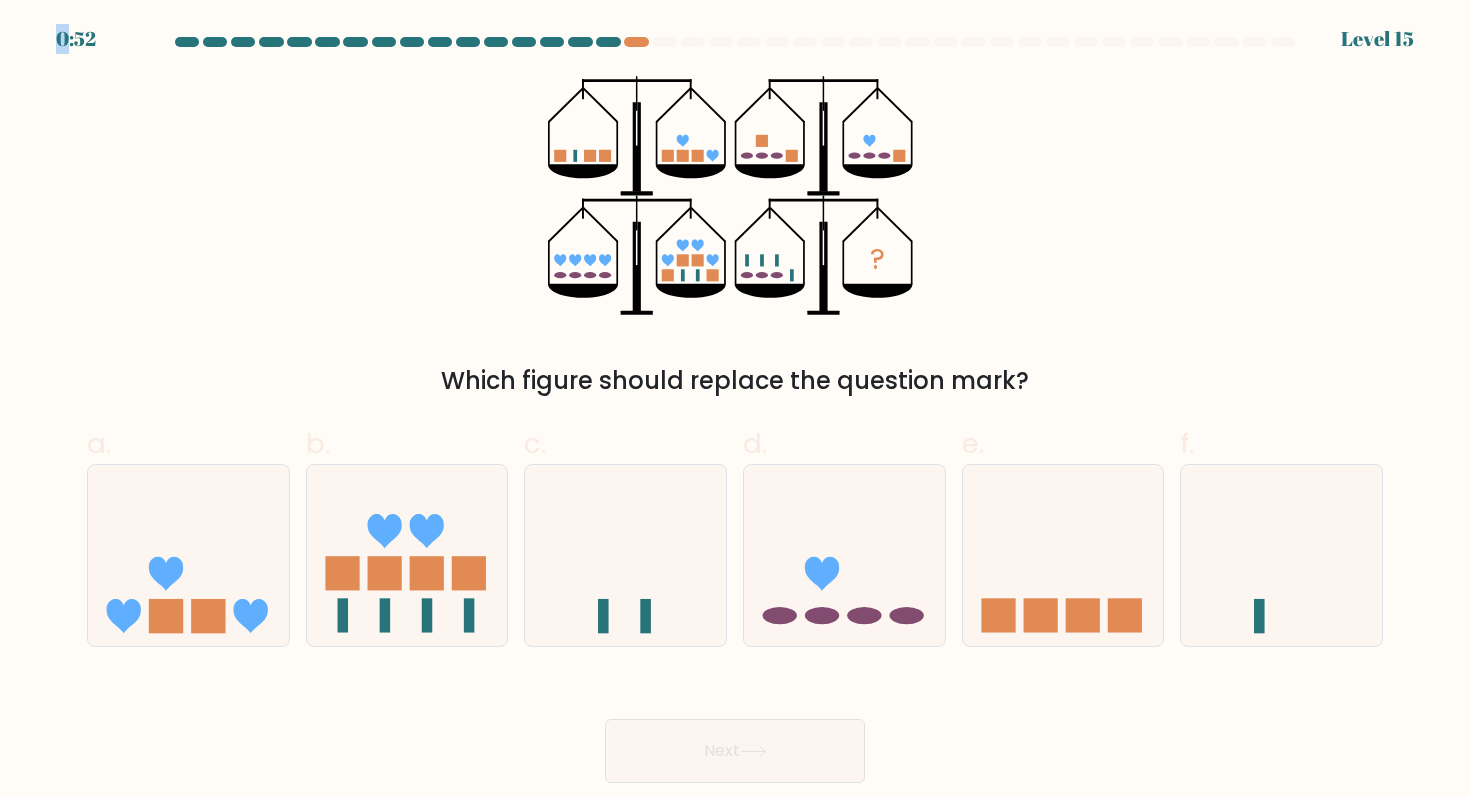 click on "0:52
Level 15" at bounding box center (735, 27) 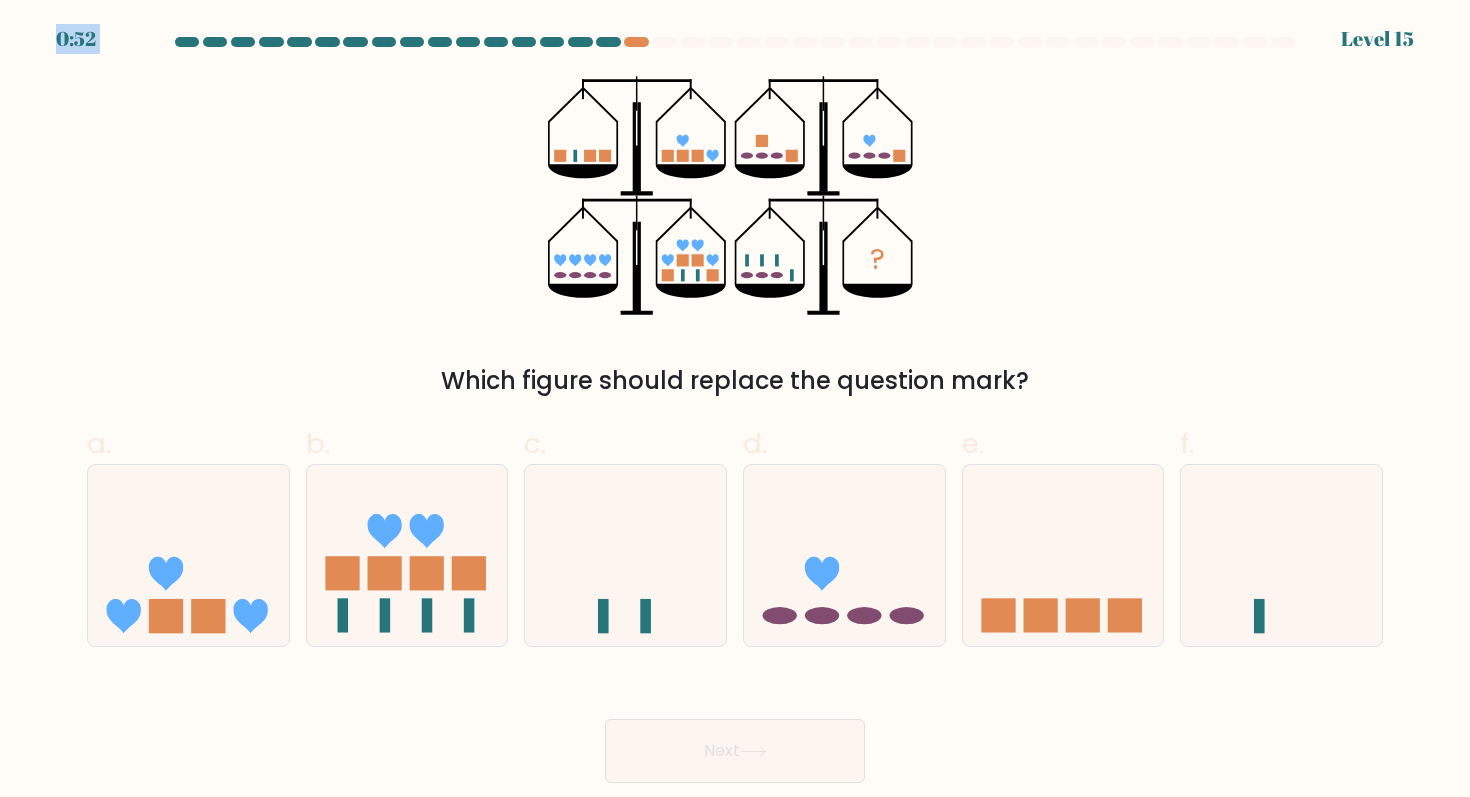 click on "0:52
Level 15" at bounding box center [735, 27] 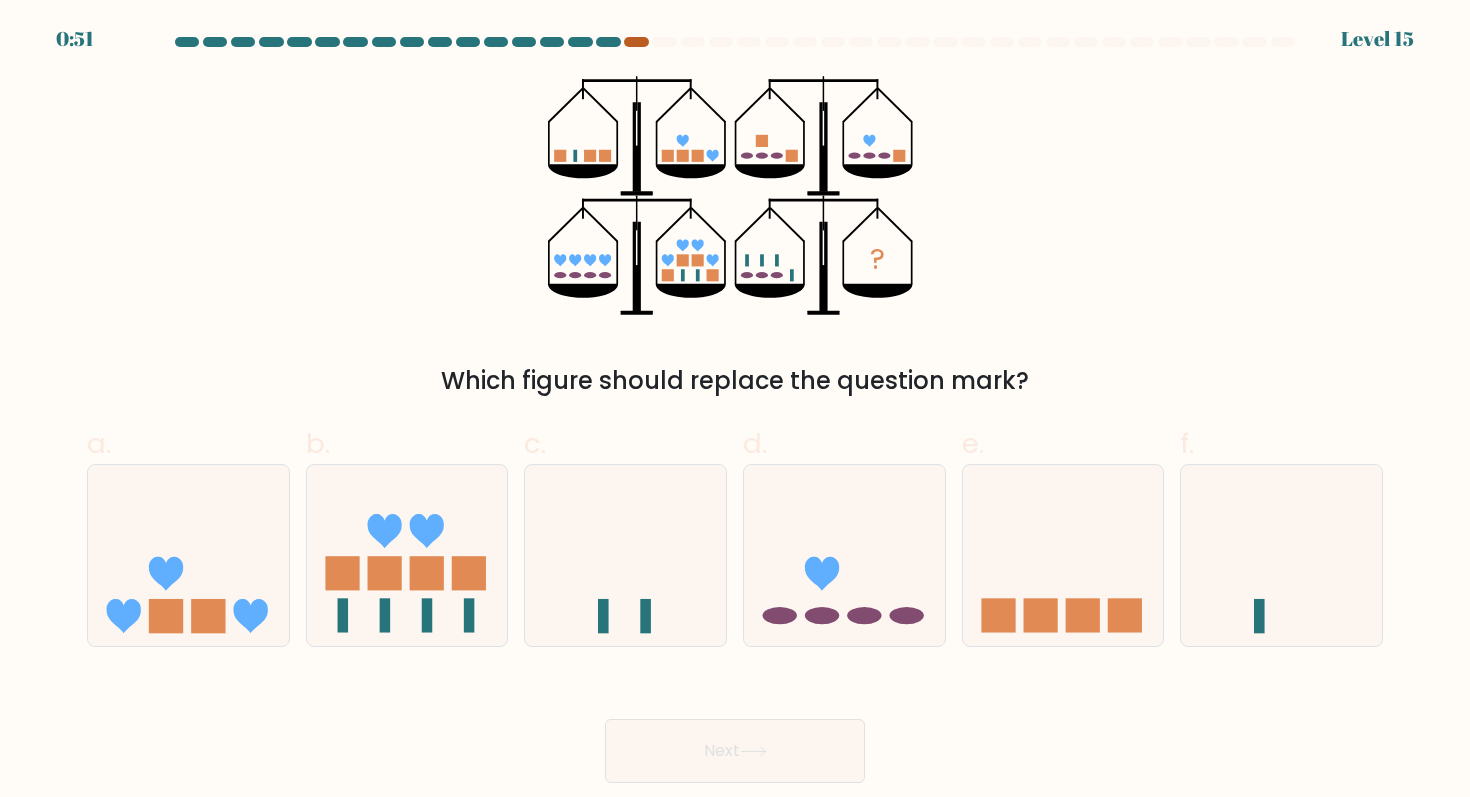 click at bounding box center [636, 42] 